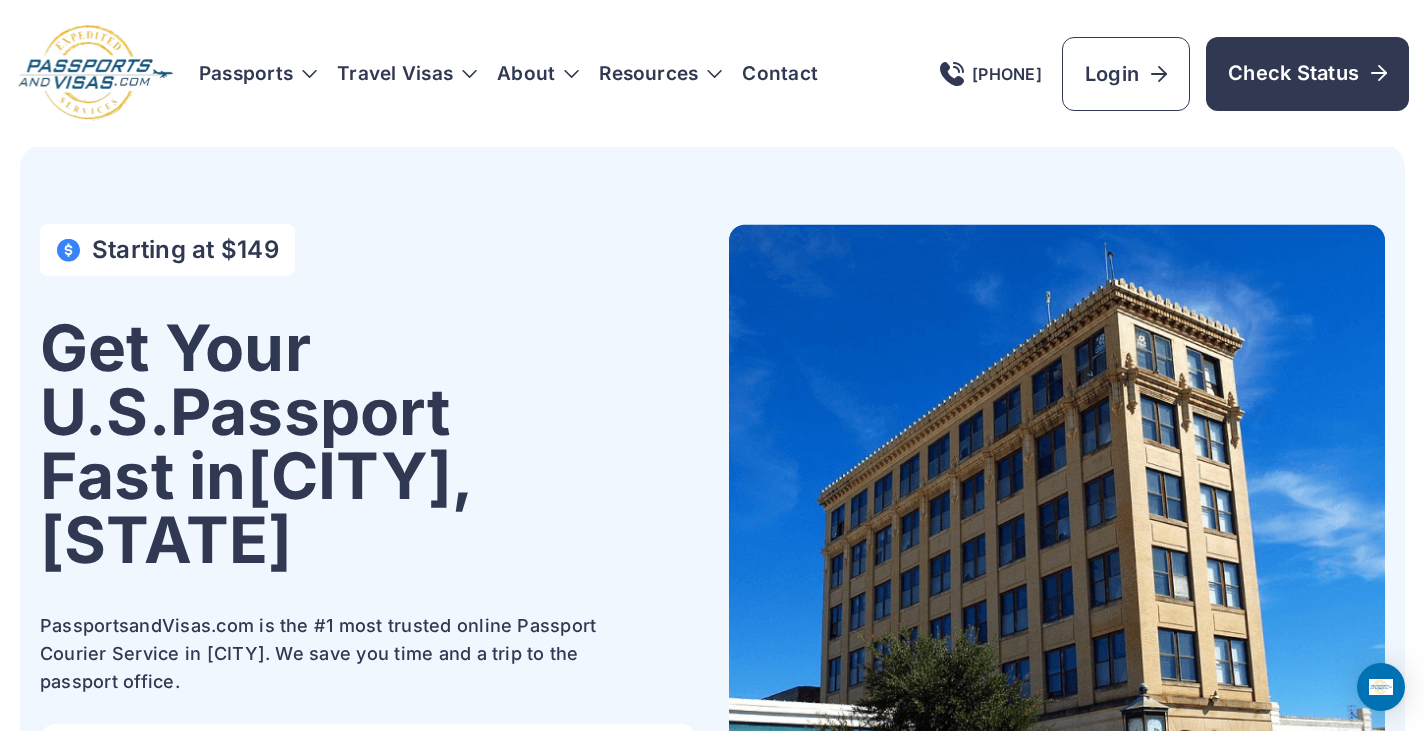 scroll, scrollTop: 0, scrollLeft: 0, axis: both 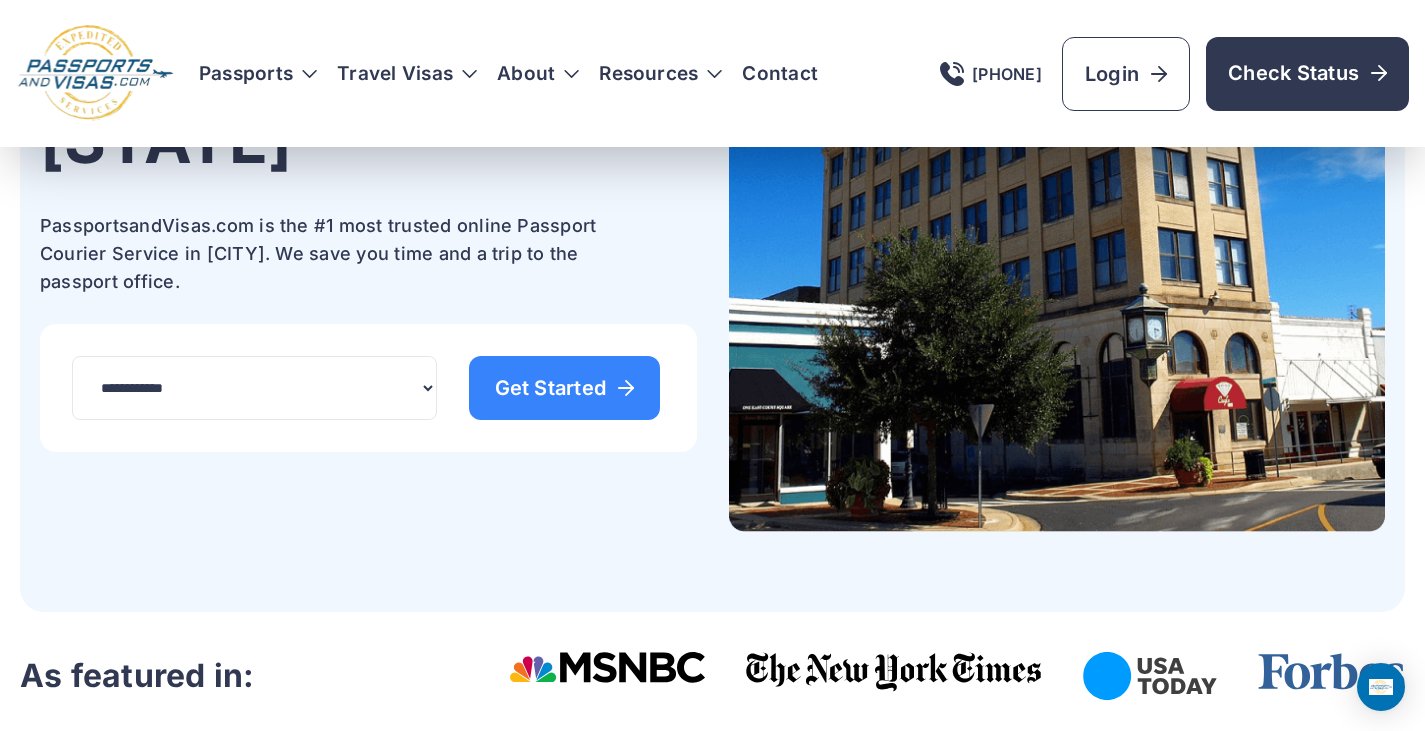 click on "Get Started" at bounding box center [565, 388] 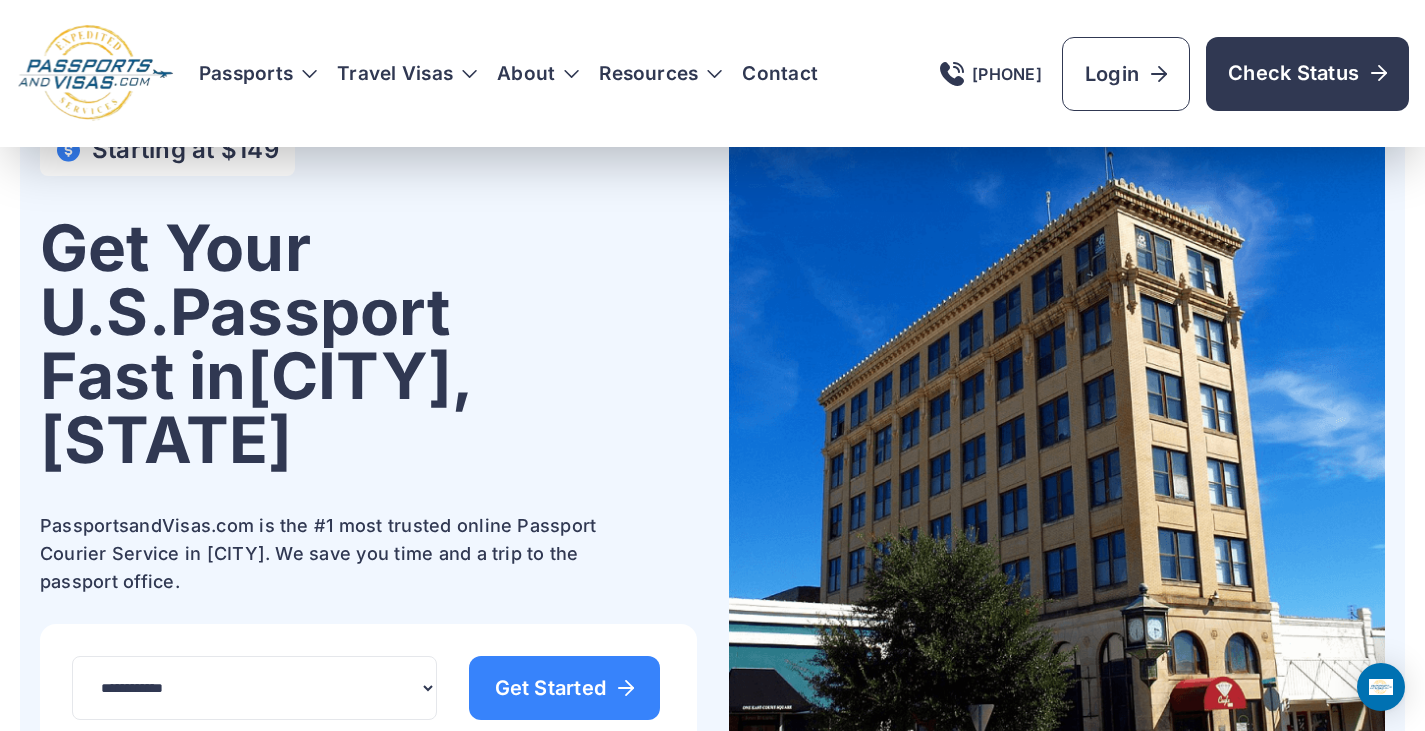 scroll, scrollTop: 139, scrollLeft: 0, axis: vertical 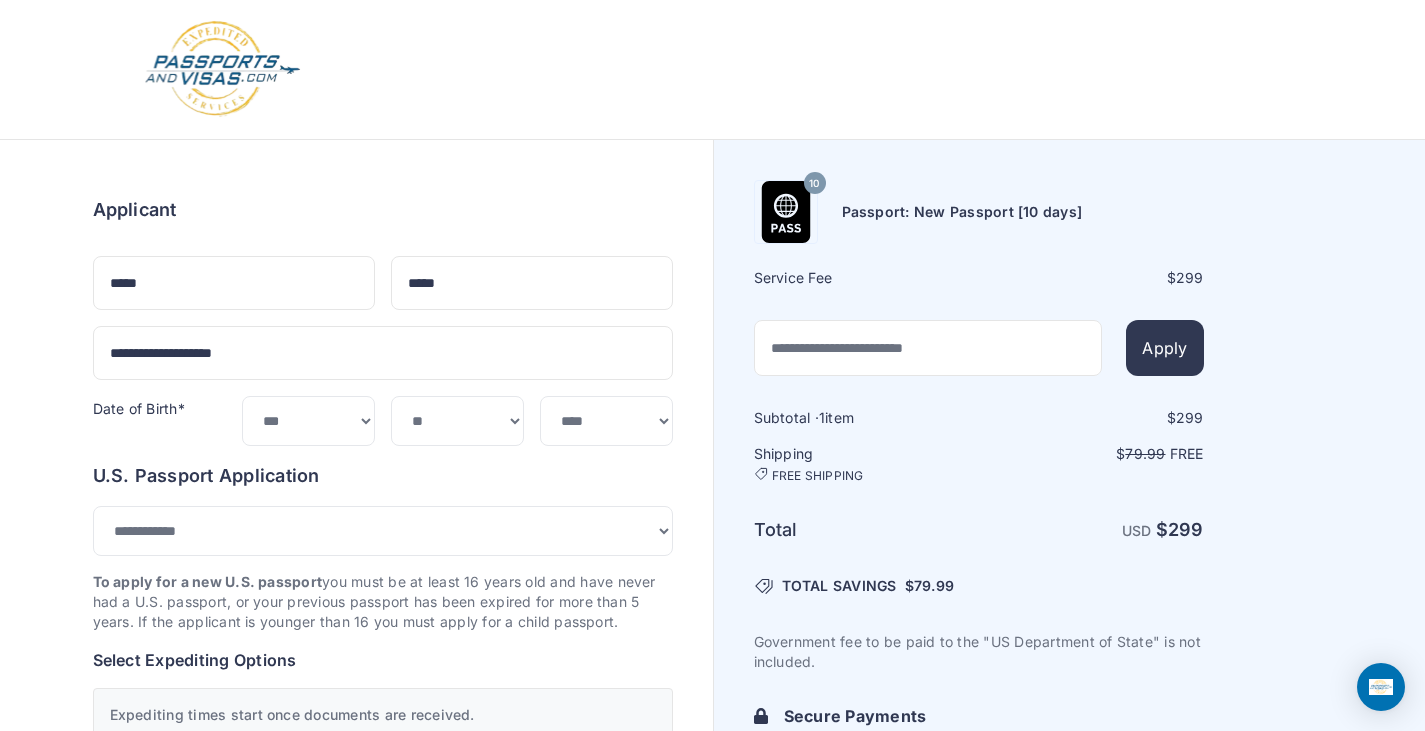 select on "**" 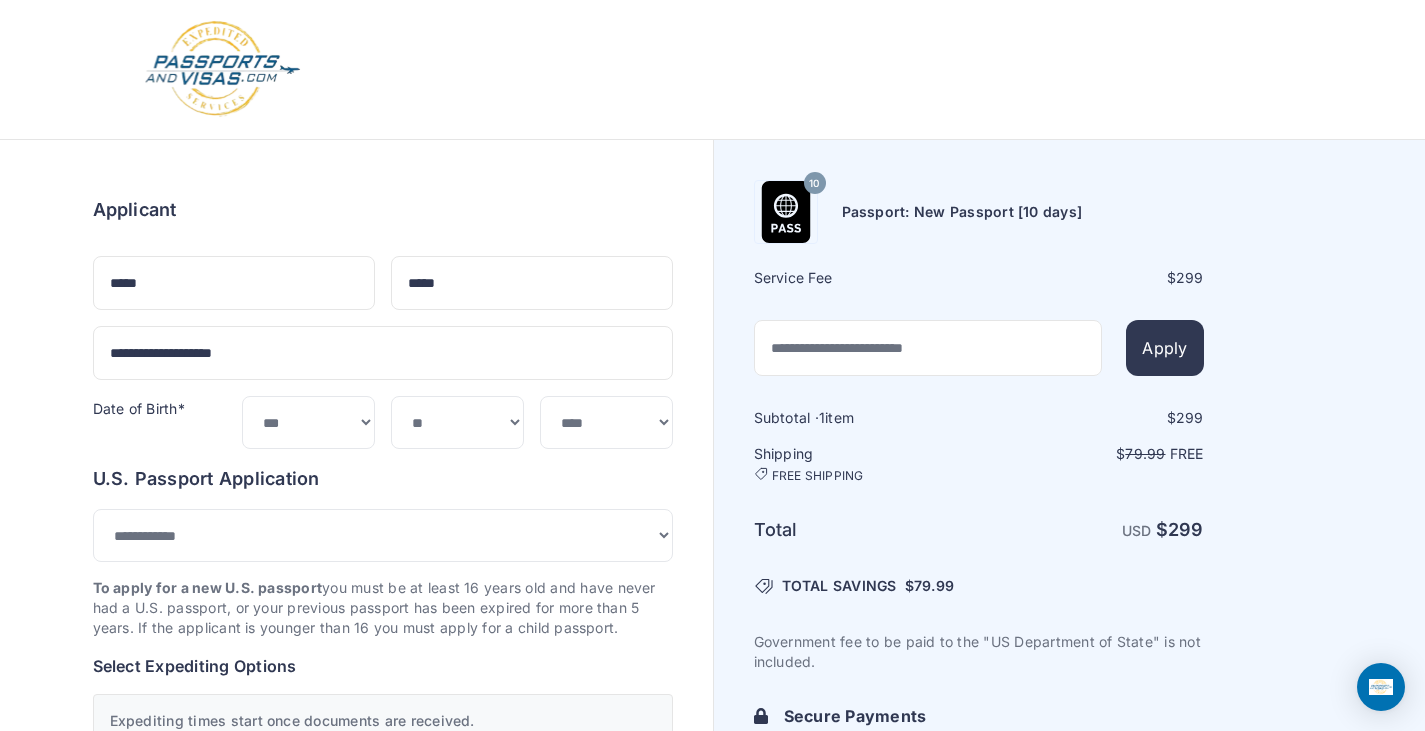 scroll, scrollTop: 300, scrollLeft: 0, axis: vertical 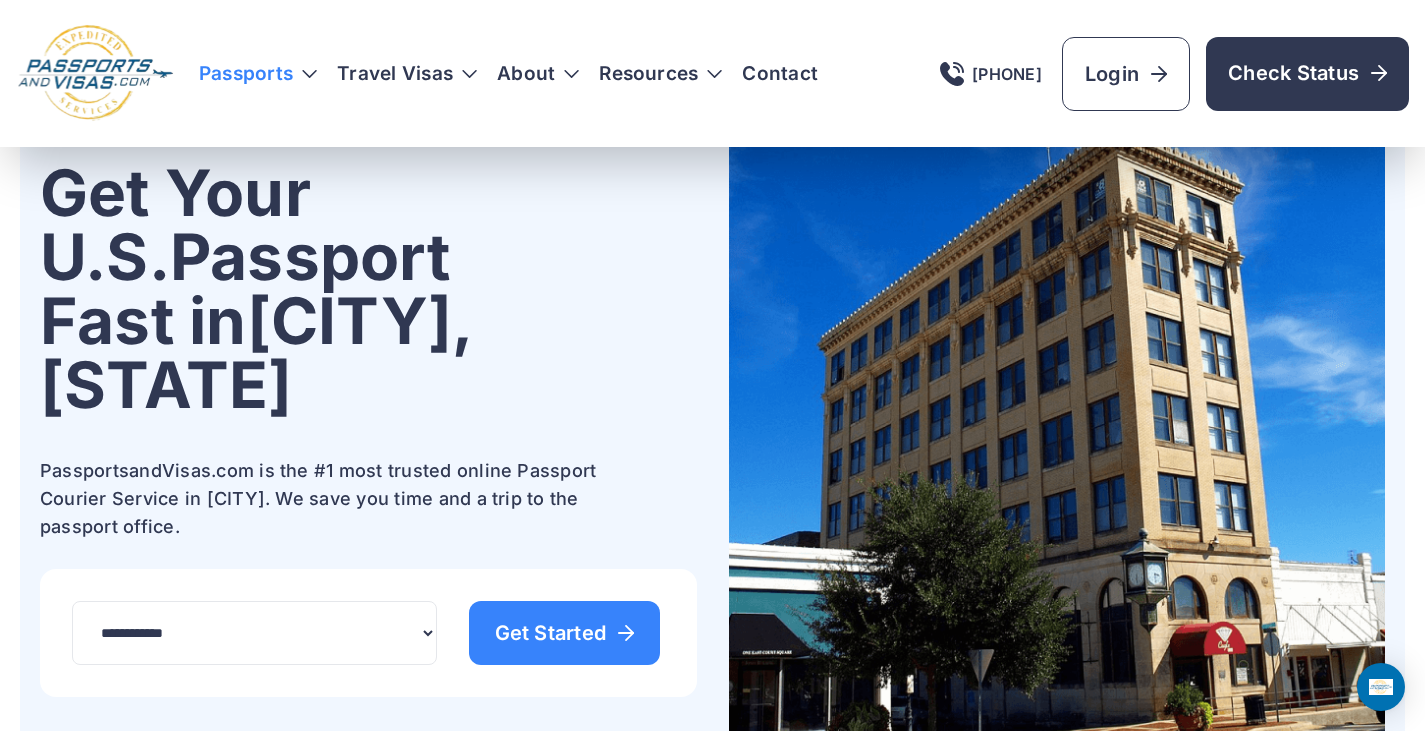 click on "Passports" at bounding box center (258, 74) 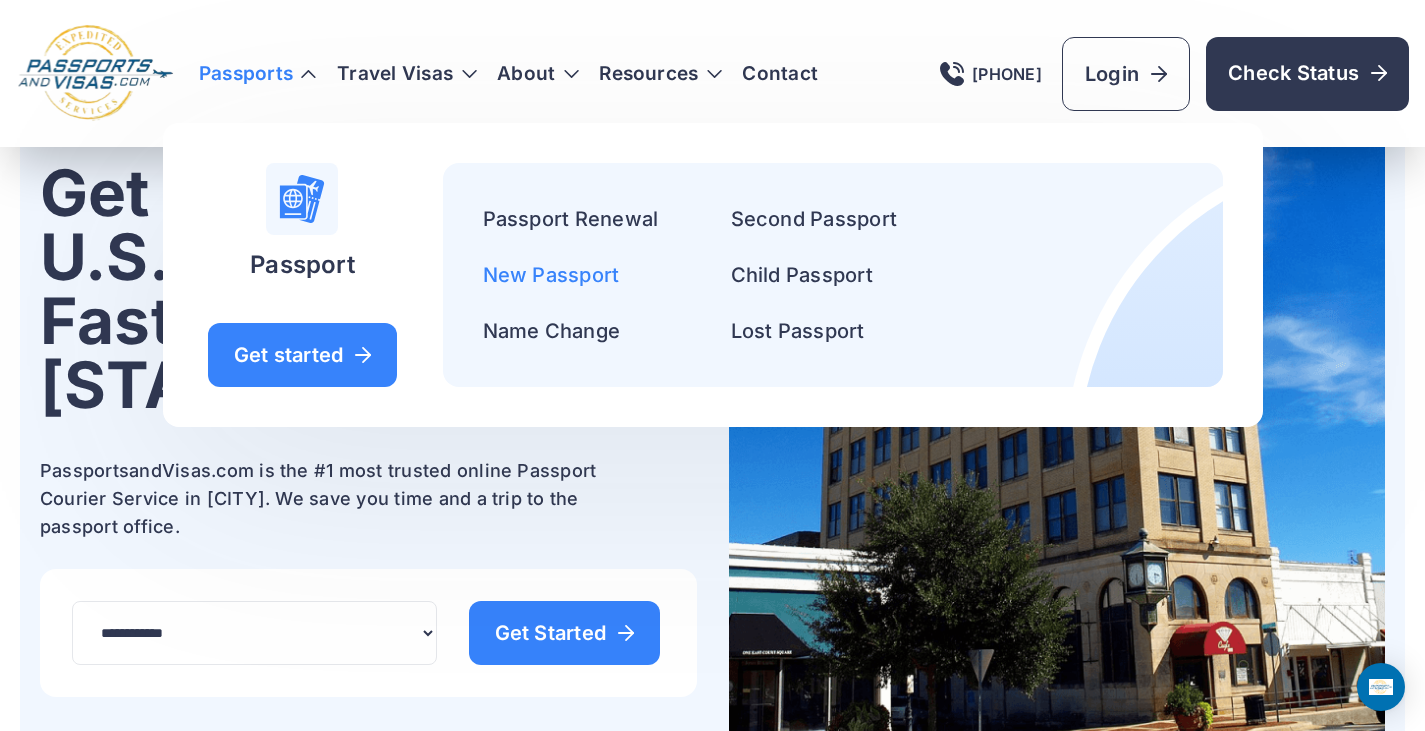 click on "New Passport" at bounding box center (551, 275) 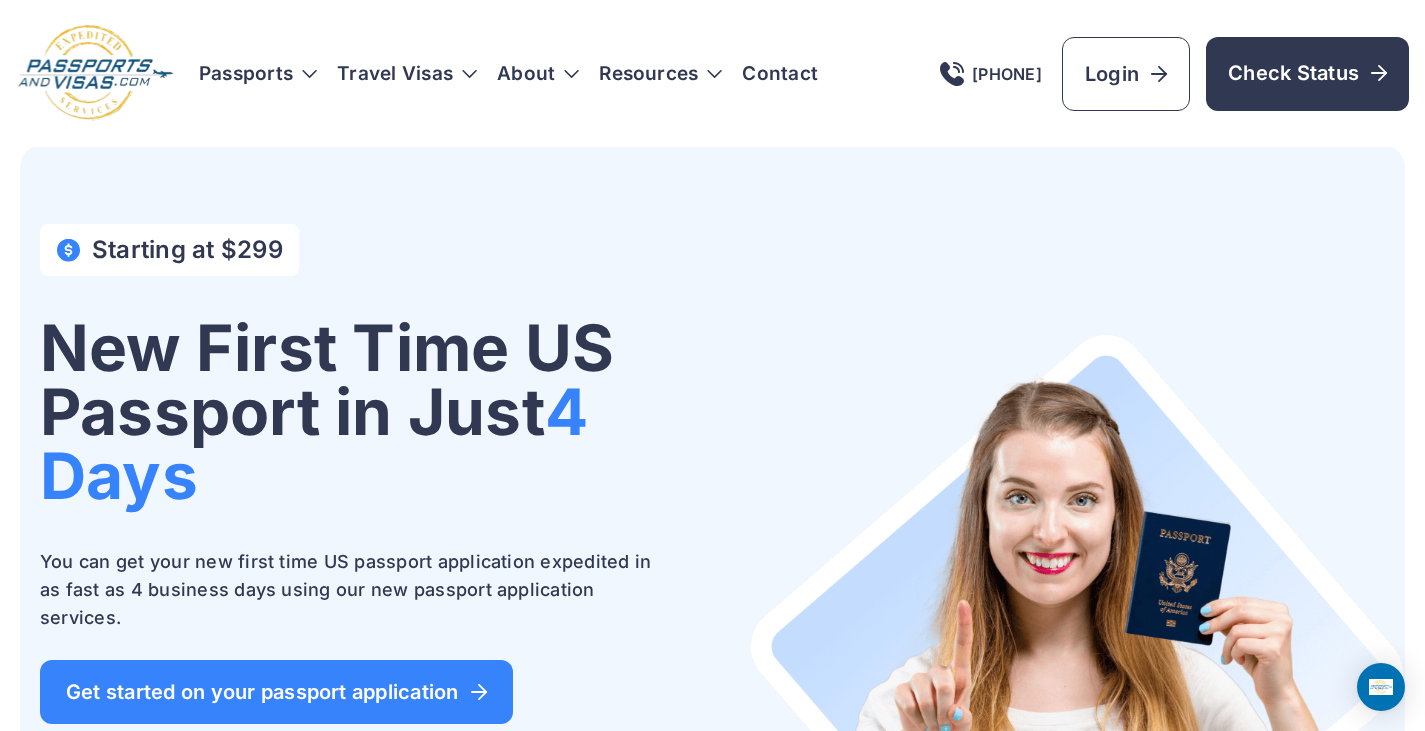 scroll, scrollTop: 144, scrollLeft: 0, axis: vertical 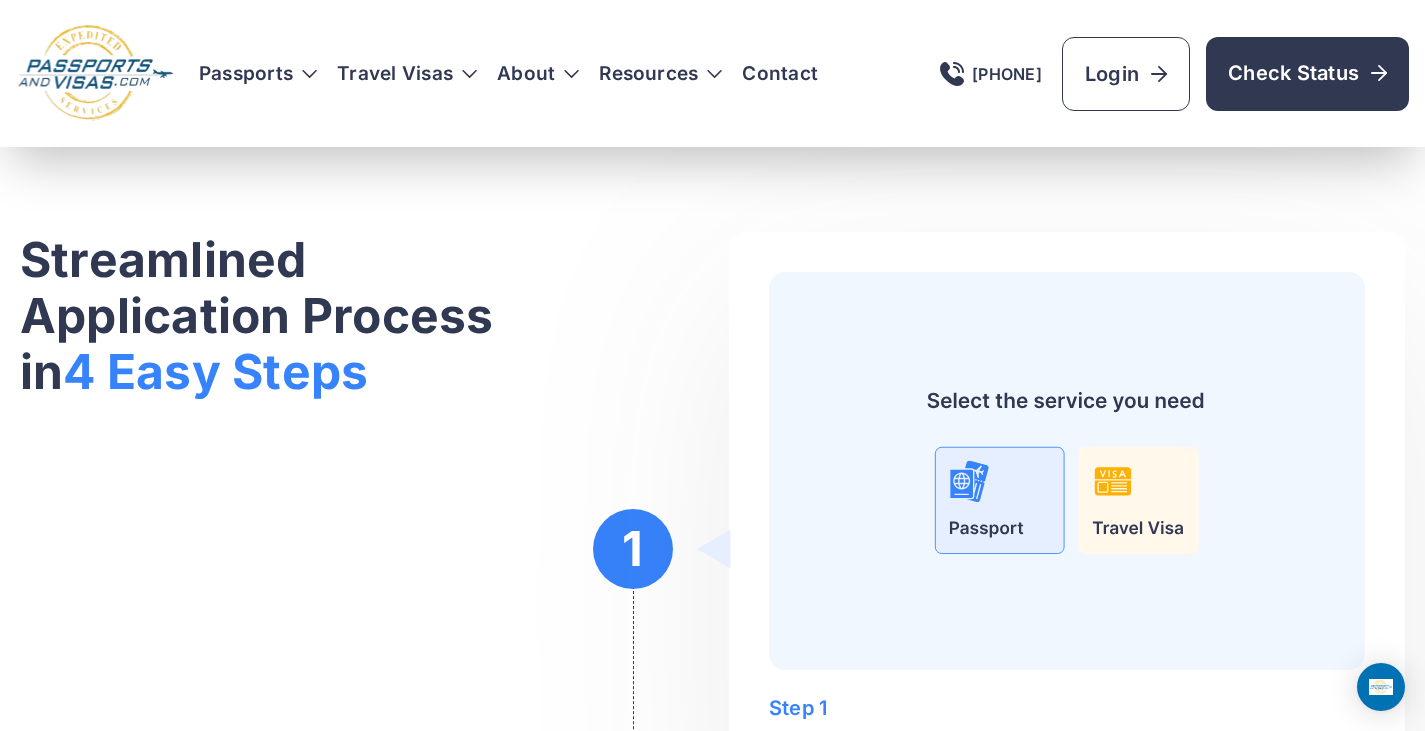 click at bounding box center (1067, 471) 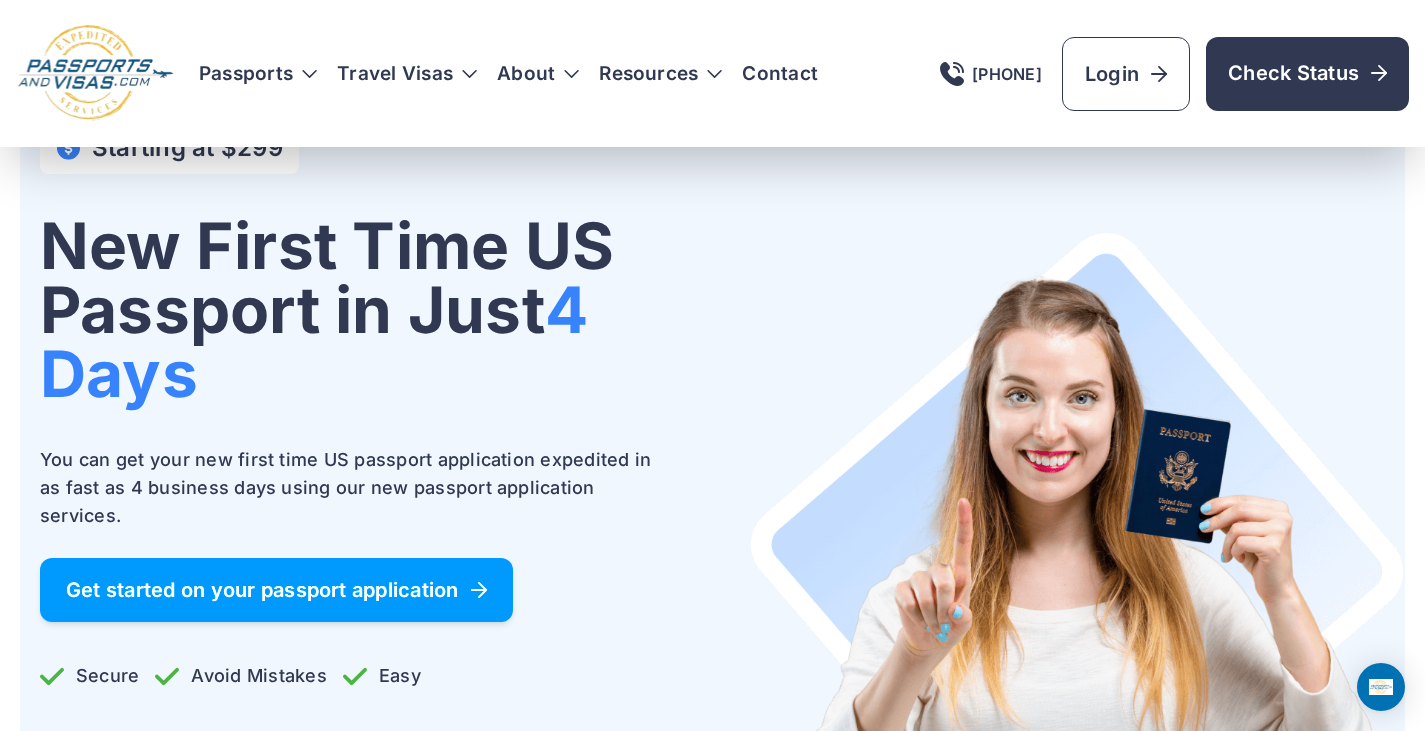 scroll, scrollTop: 100, scrollLeft: 0, axis: vertical 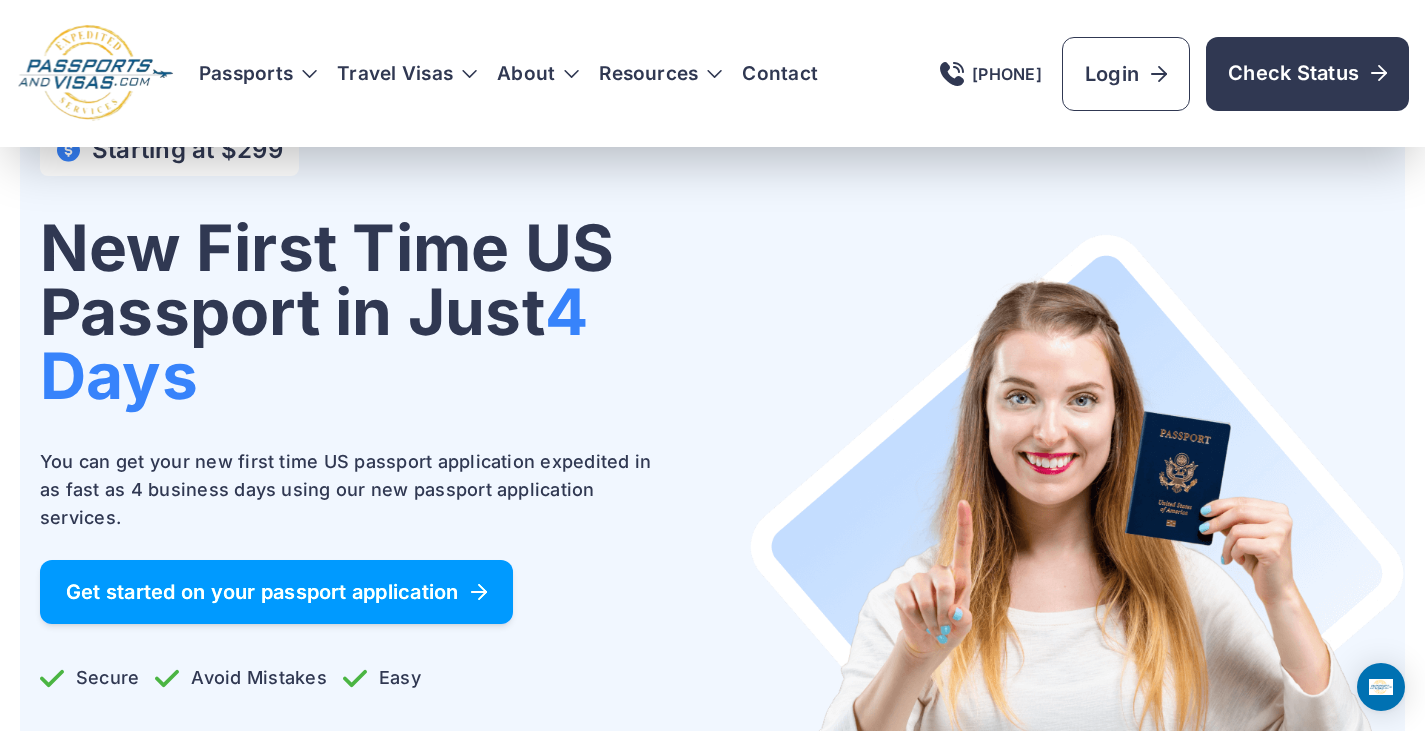 click on "Get started on your passport application" at bounding box center (276, 592) 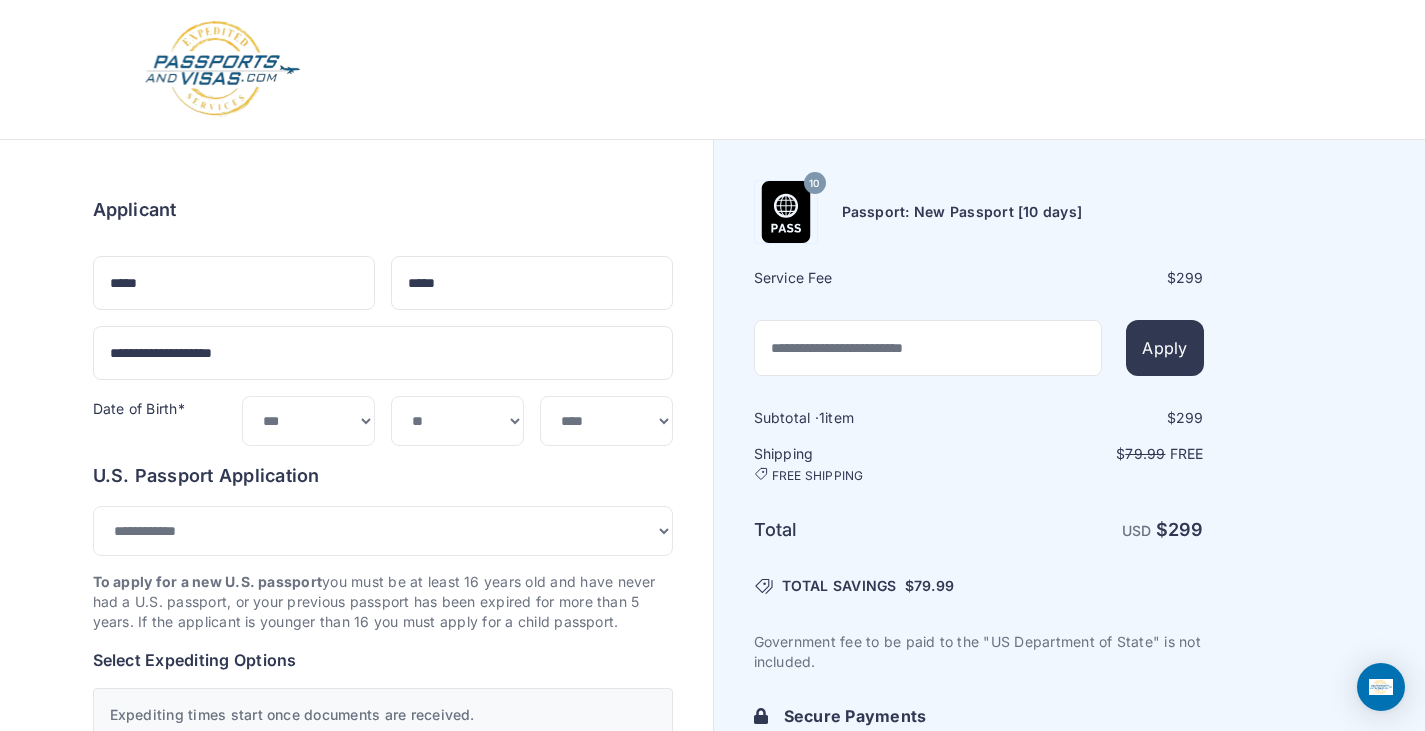 select on "**" 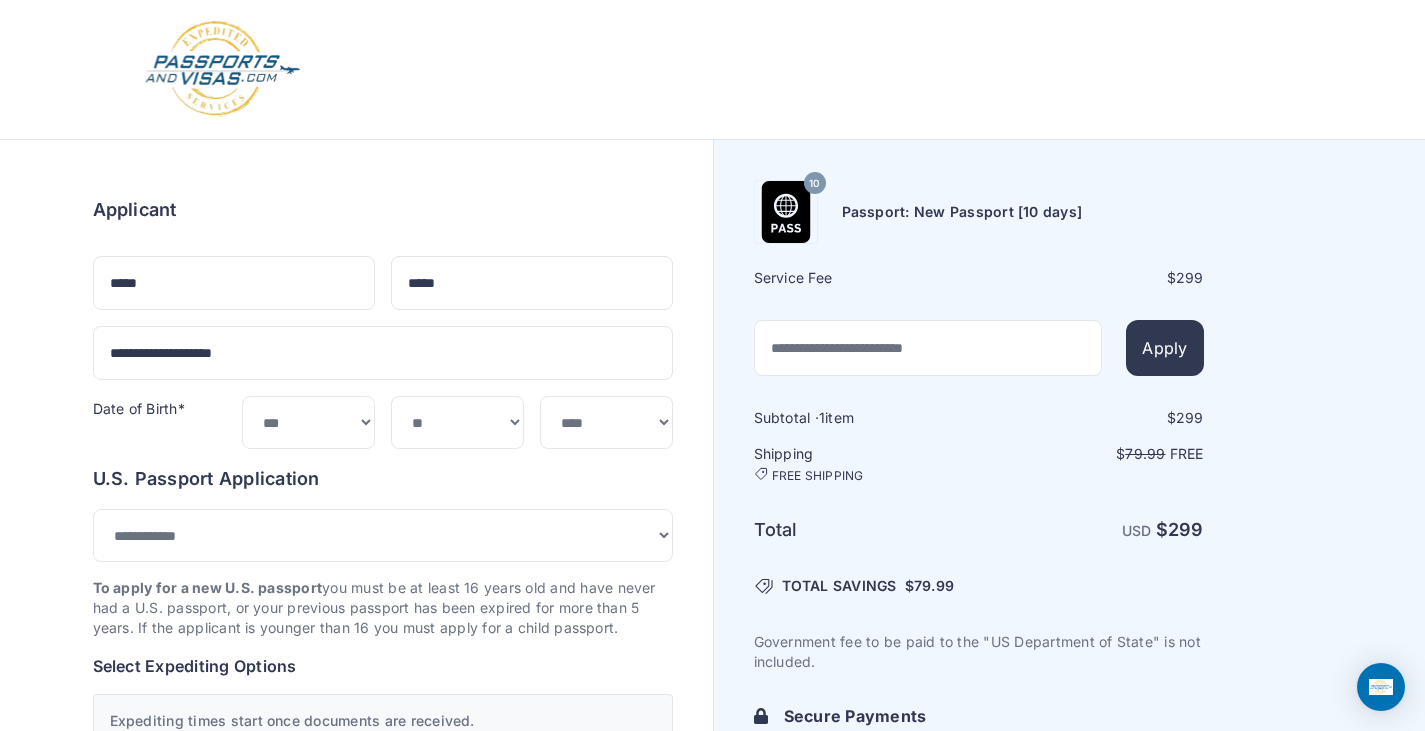 scroll, scrollTop: 0, scrollLeft: 0, axis: both 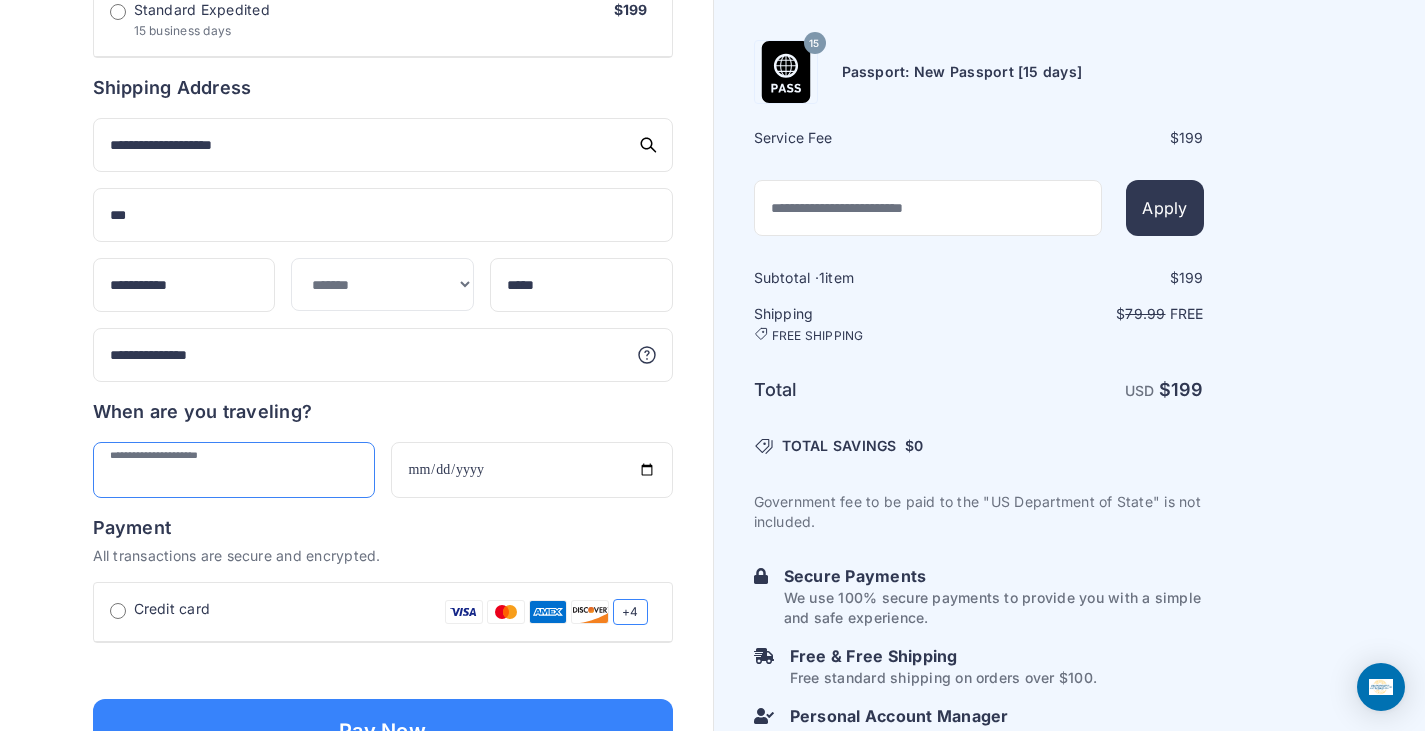 click at bounding box center [234, 470] 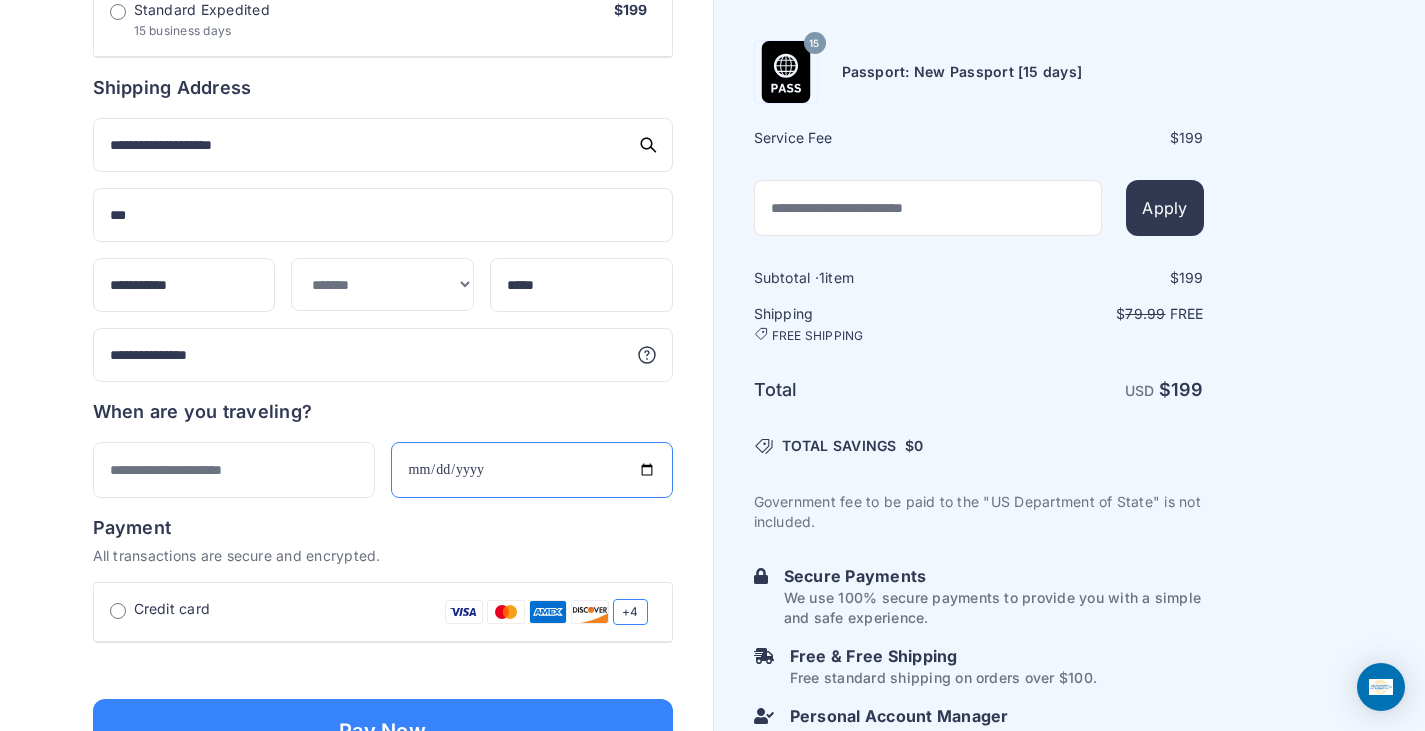click at bounding box center (532, 470) 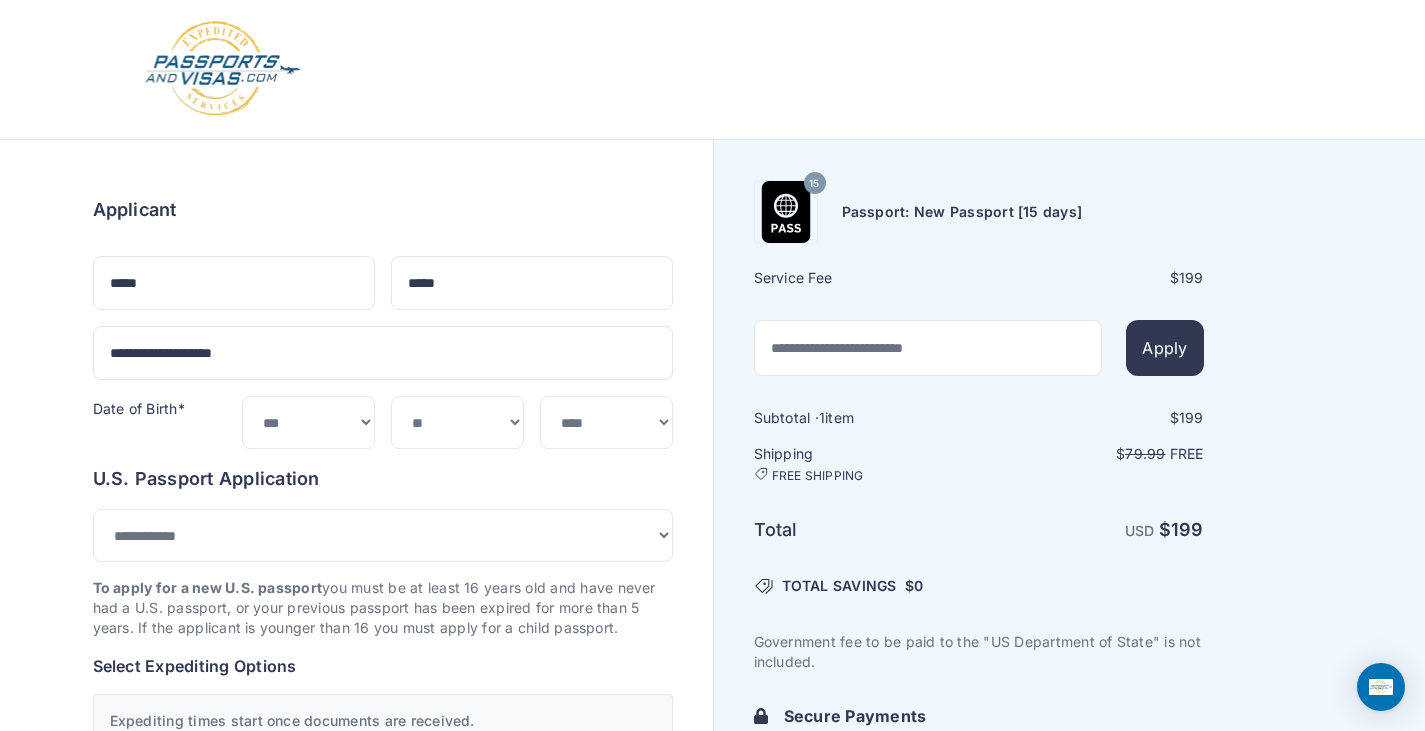 scroll, scrollTop: 0, scrollLeft: 0, axis: both 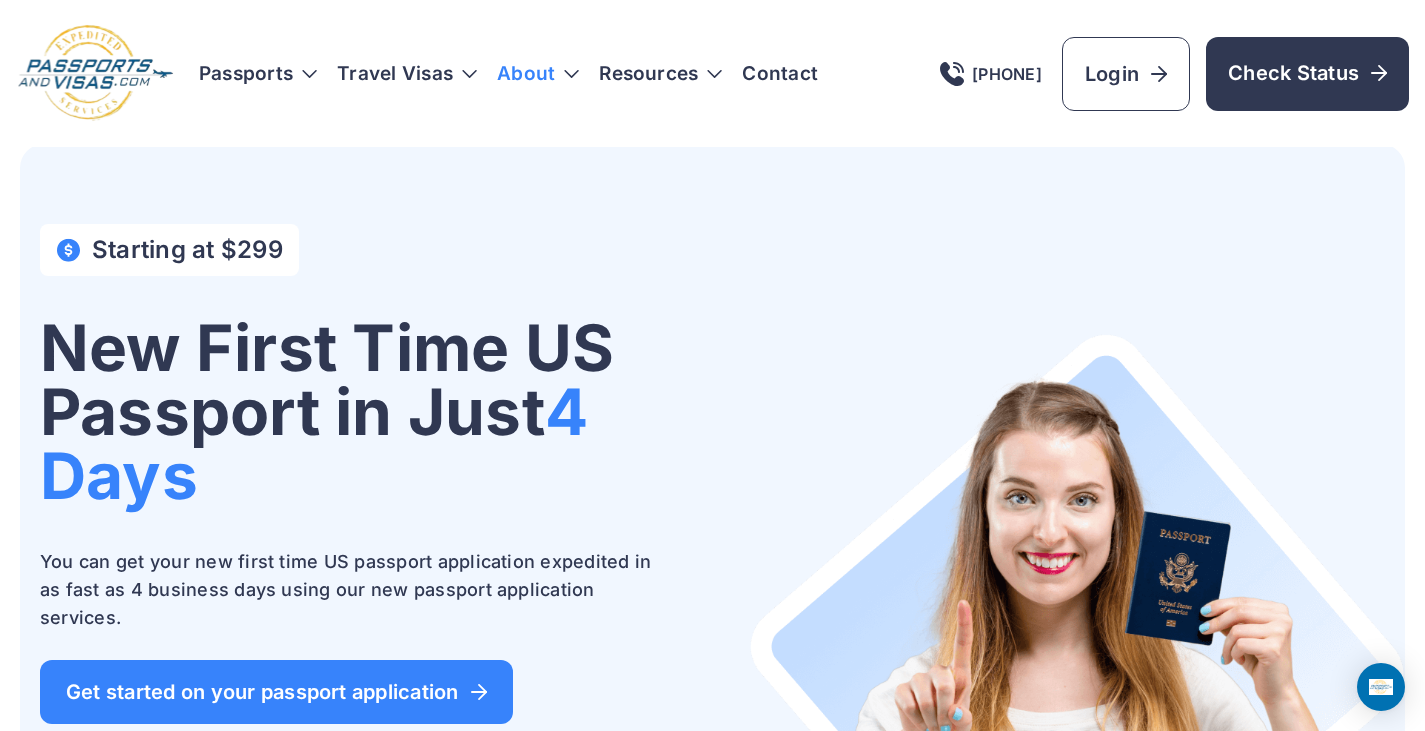 click on "About" at bounding box center [526, 74] 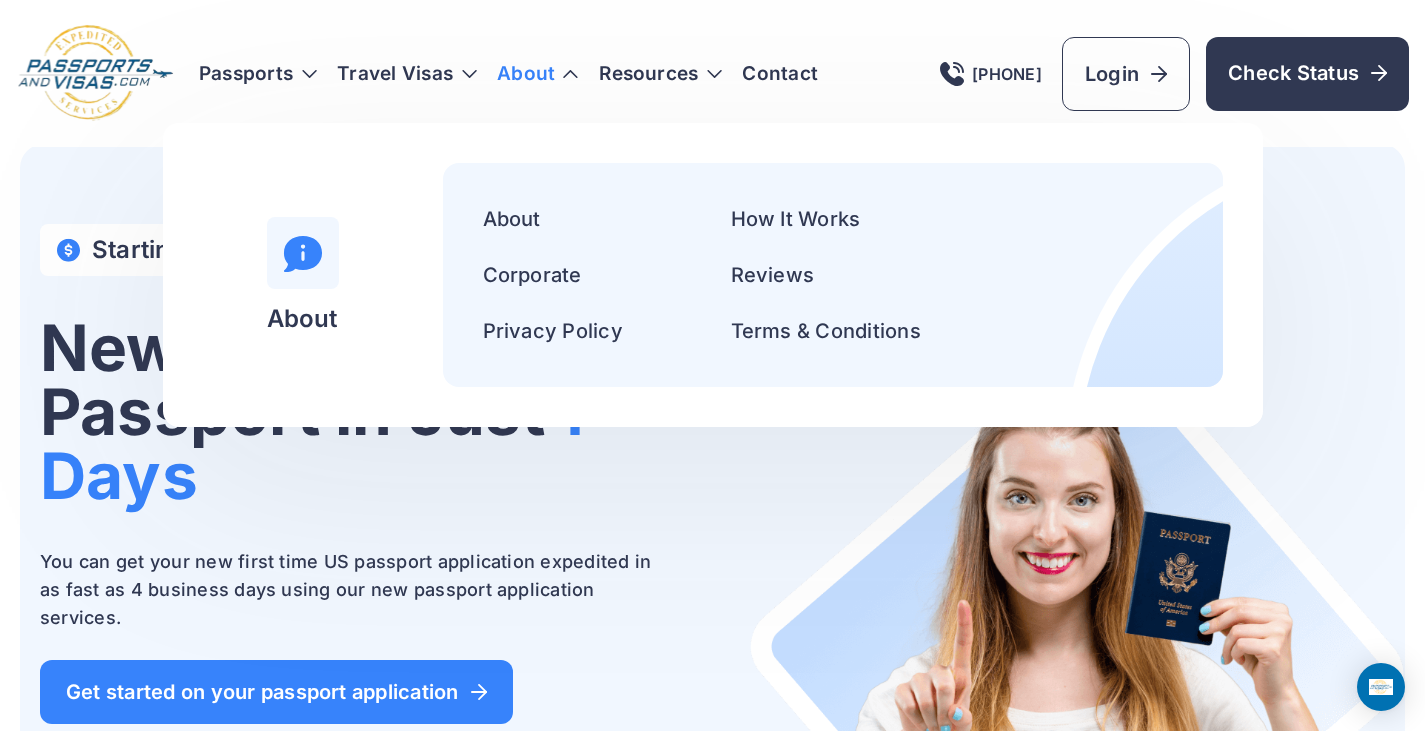 click on "About
About
How It Works
Corporate
Reviews
Privacy Policy
Terms & Conditions" at bounding box center [713, 275] 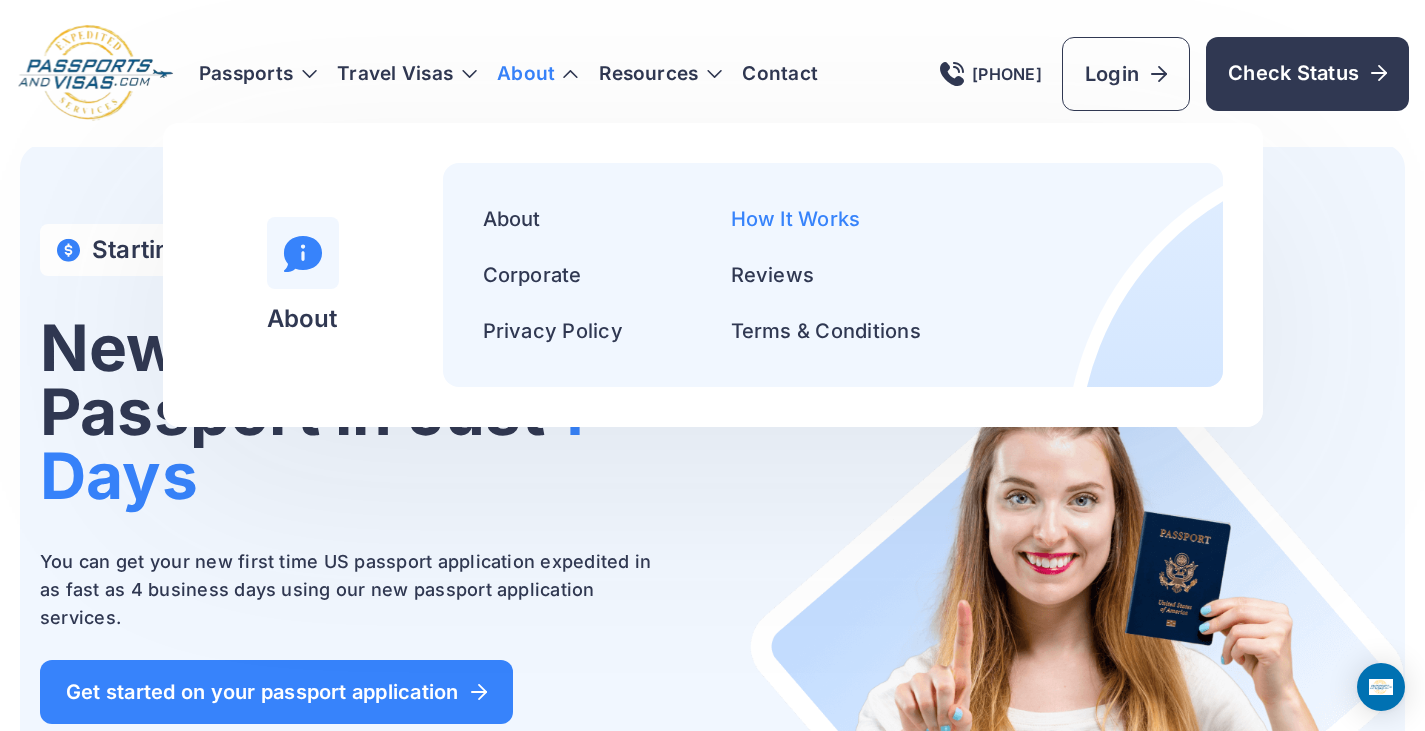 click on "How It Works" at bounding box center [796, 219] 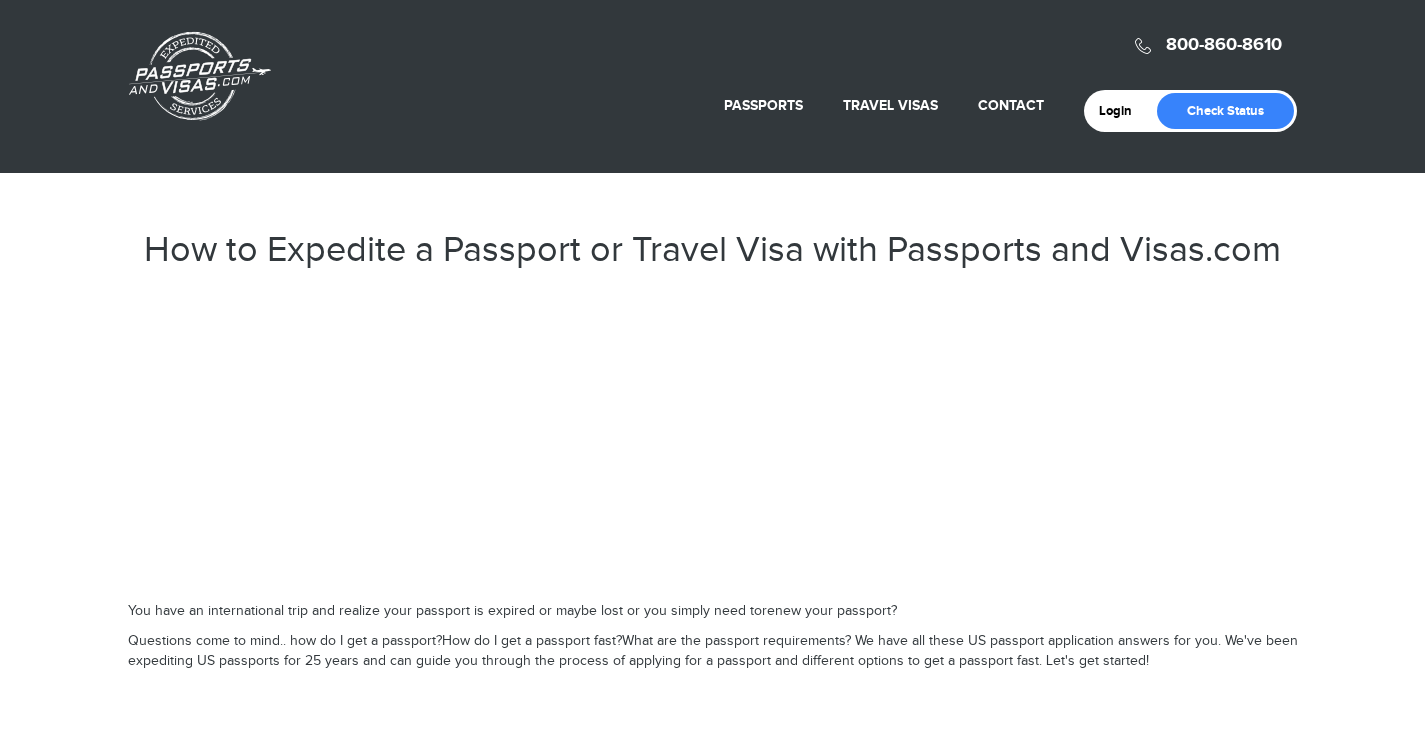 scroll, scrollTop: 0, scrollLeft: 0, axis: both 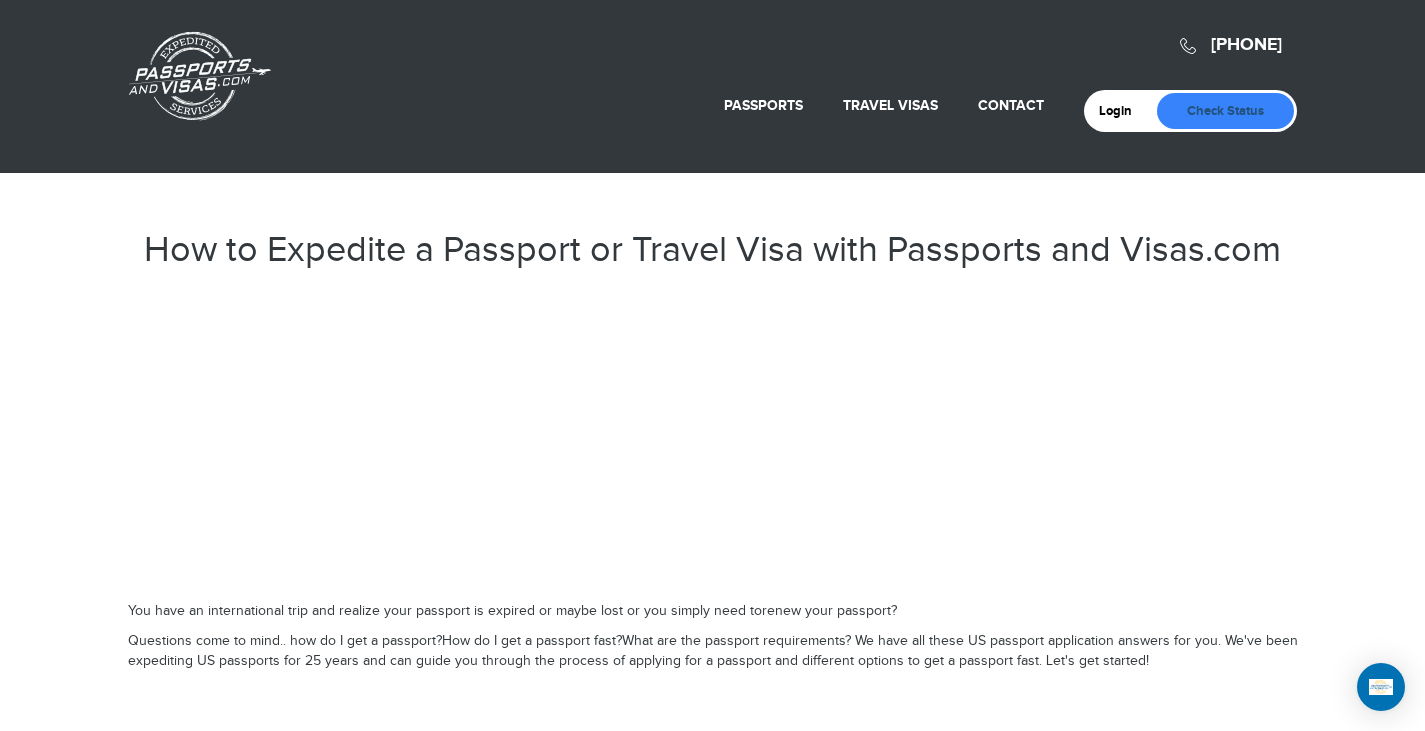 click on "Check Status" at bounding box center [1225, 111] 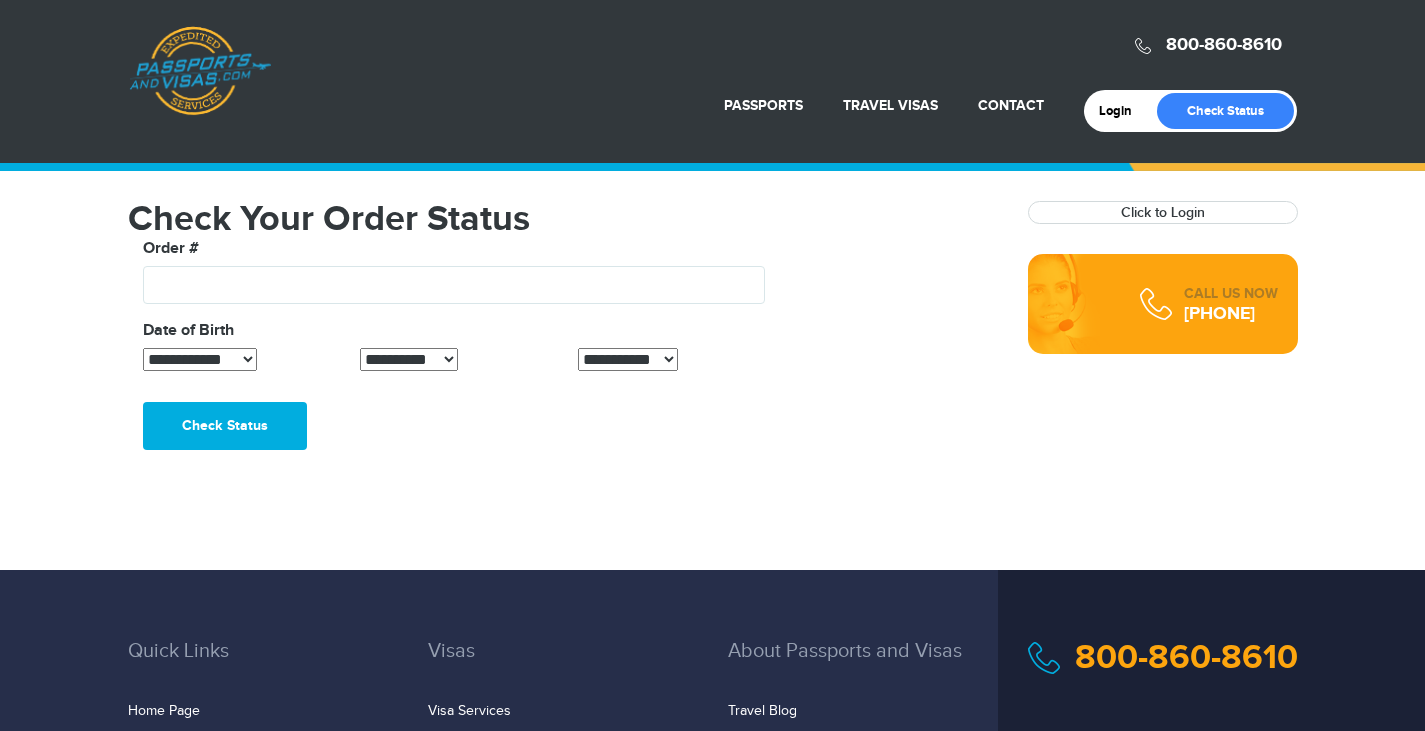 scroll, scrollTop: 0, scrollLeft: 0, axis: both 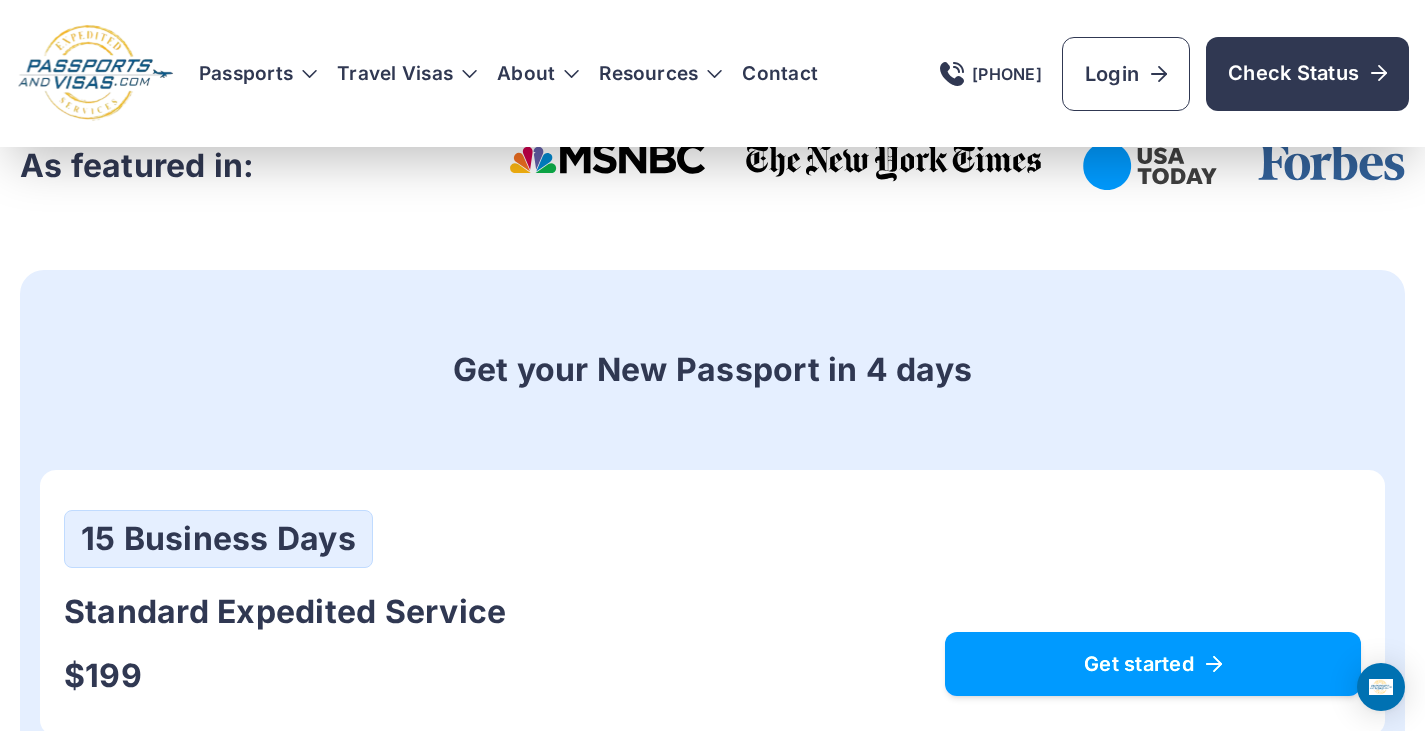 click on "Get started" at bounding box center (1153, 664) 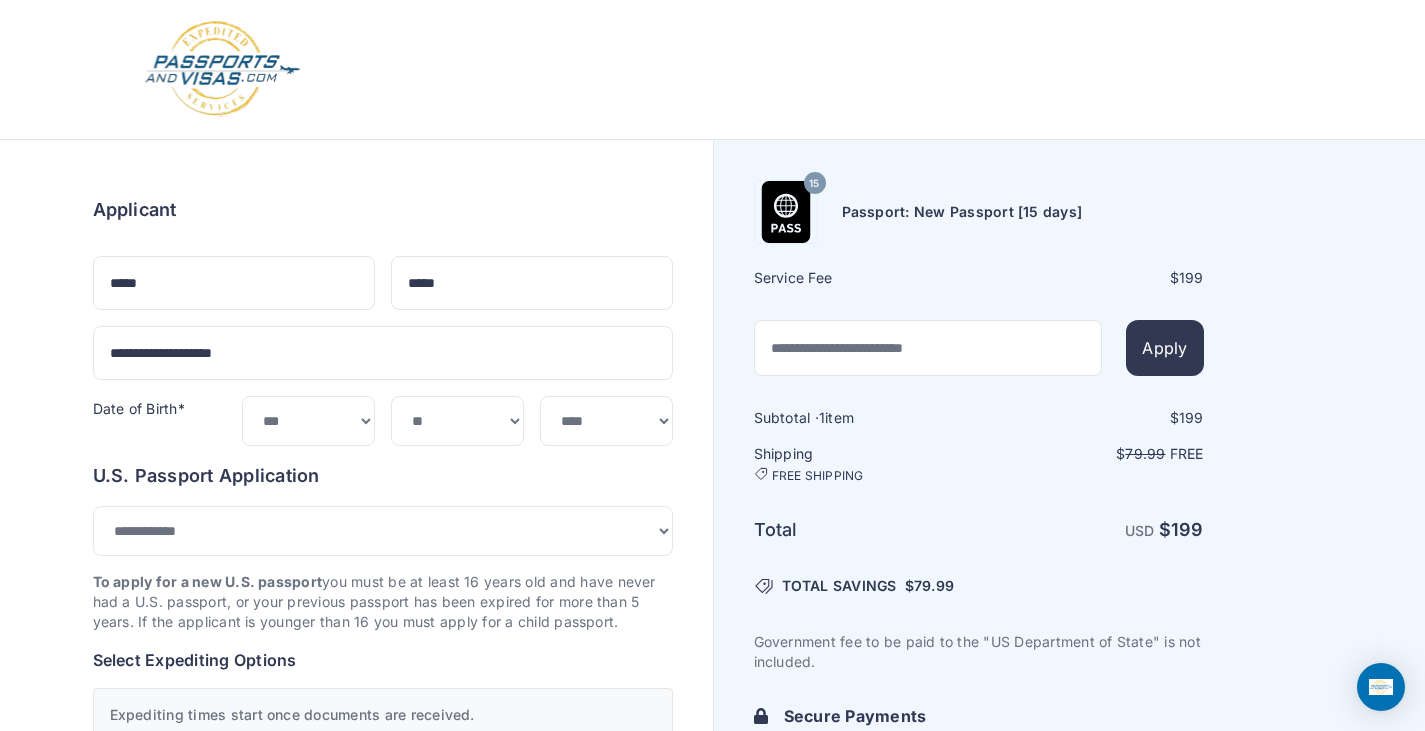 select on "**" 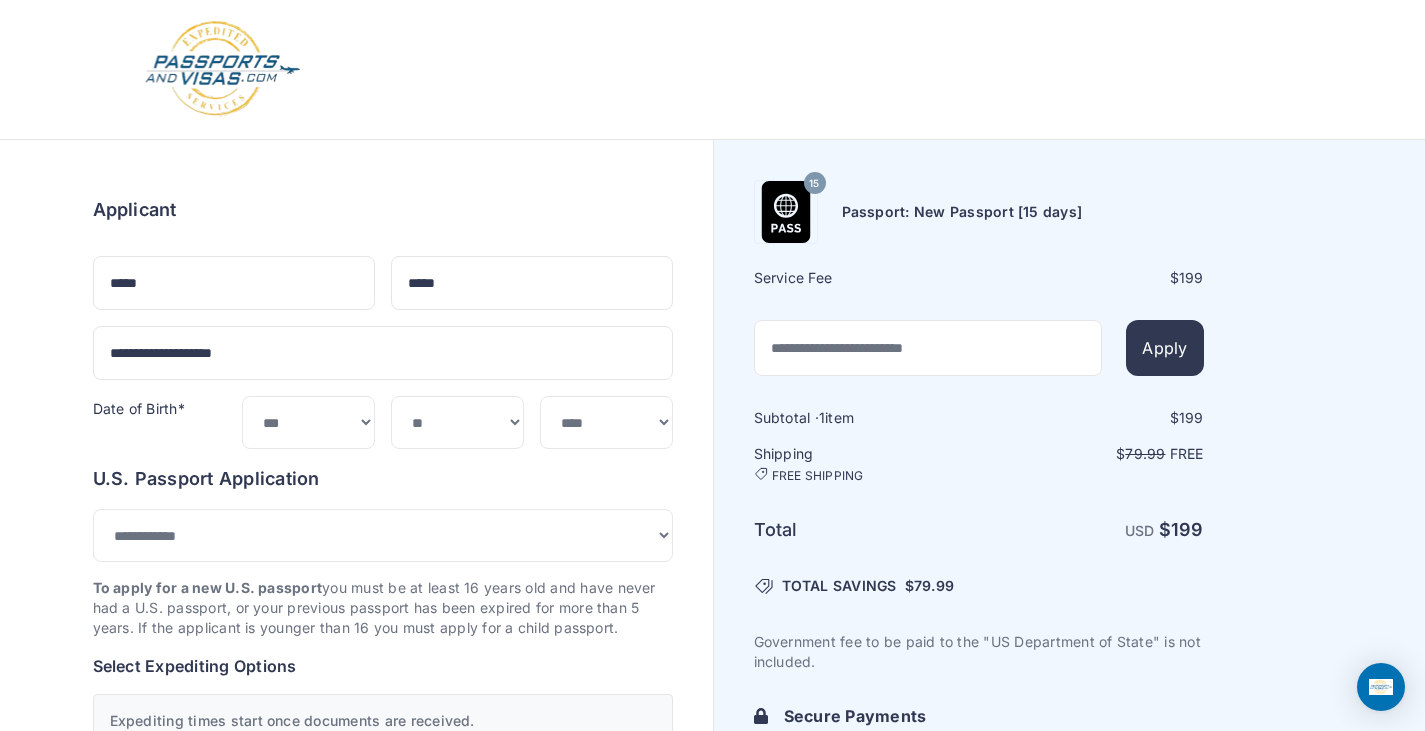 scroll, scrollTop: 0, scrollLeft: 0, axis: both 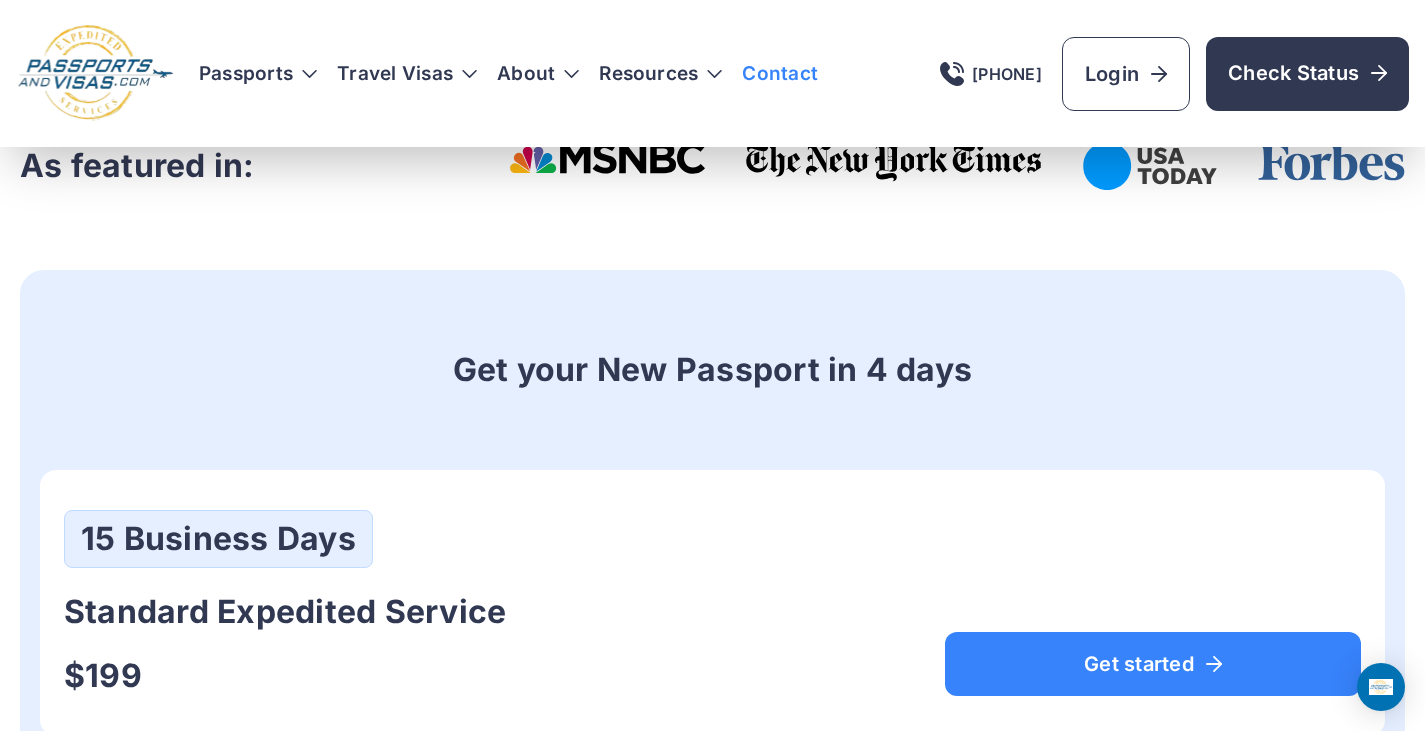 click on "Contact" at bounding box center (780, 74) 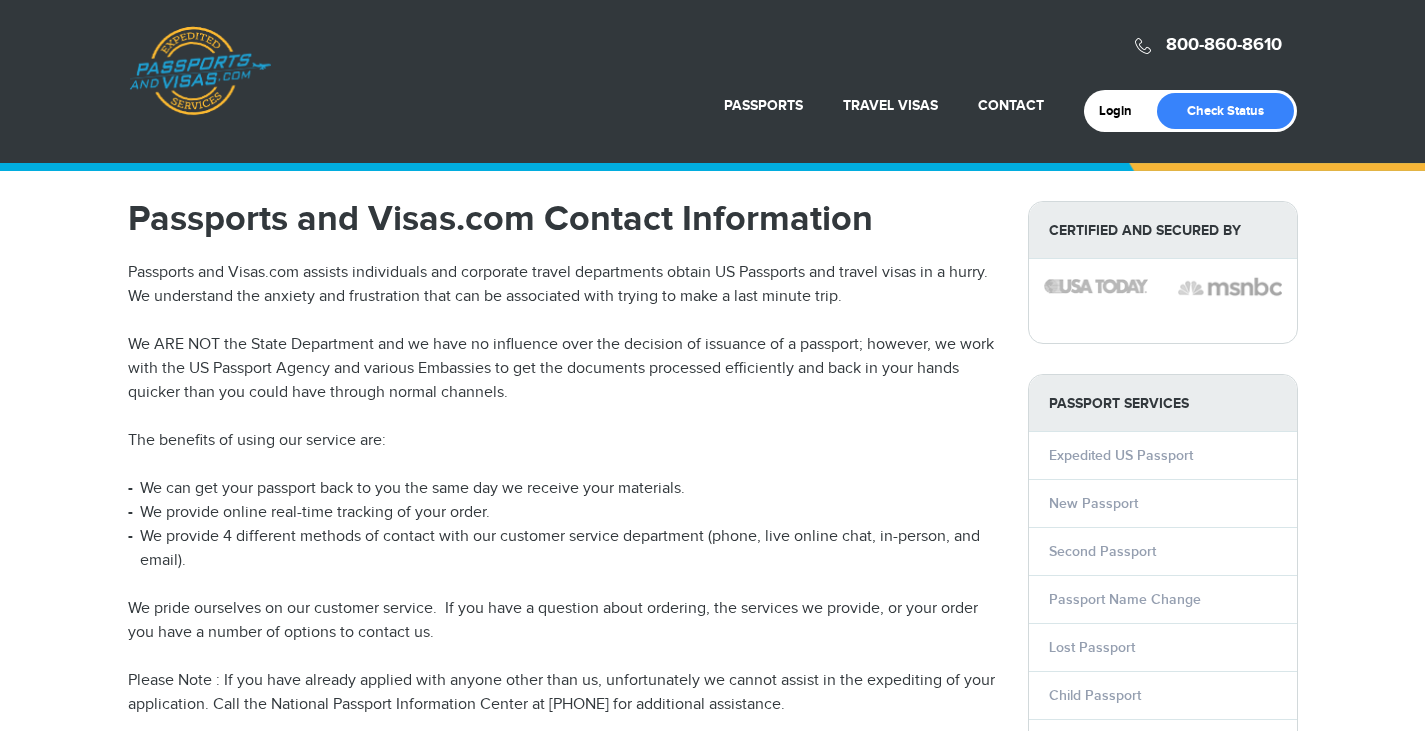scroll, scrollTop: 0, scrollLeft: 0, axis: both 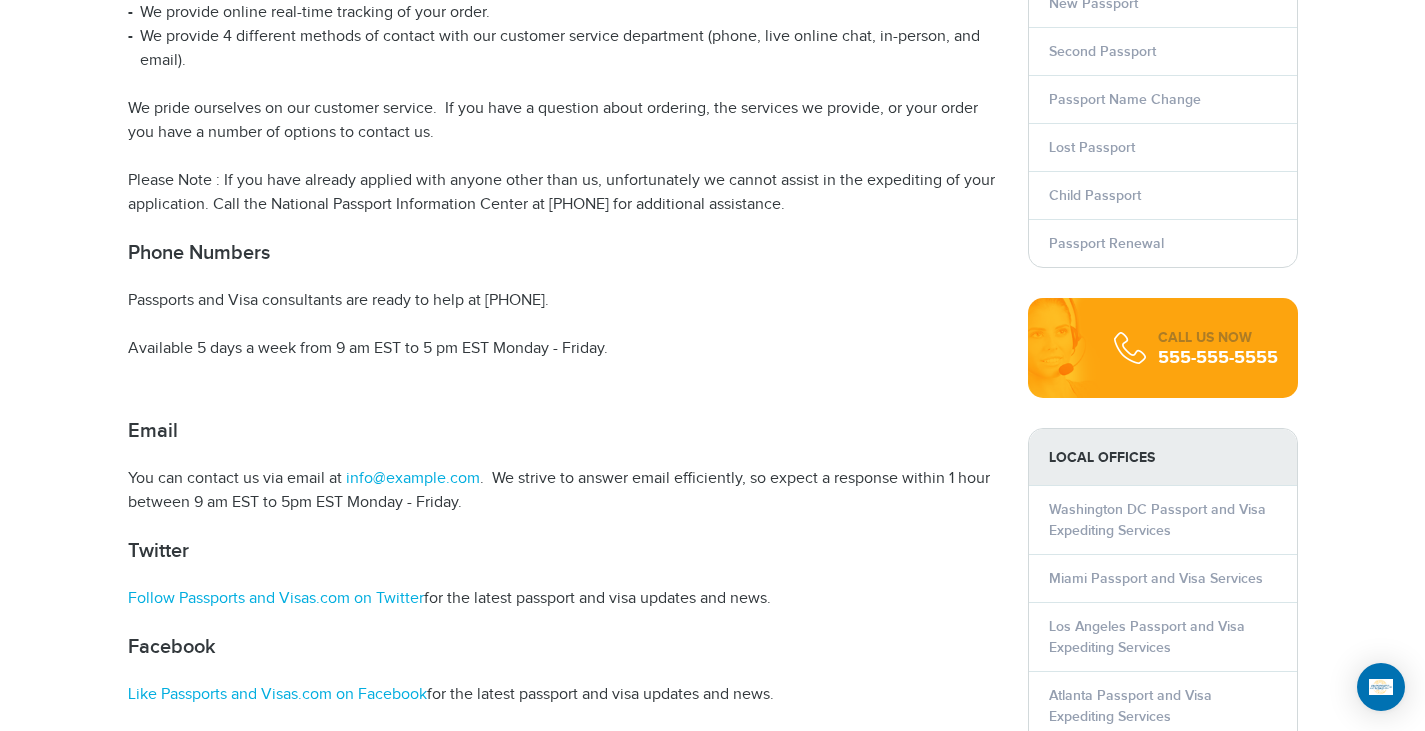 click on "Passports and Visa consultants are ready to help at 844-804-6223." at bounding box center (563, 301) 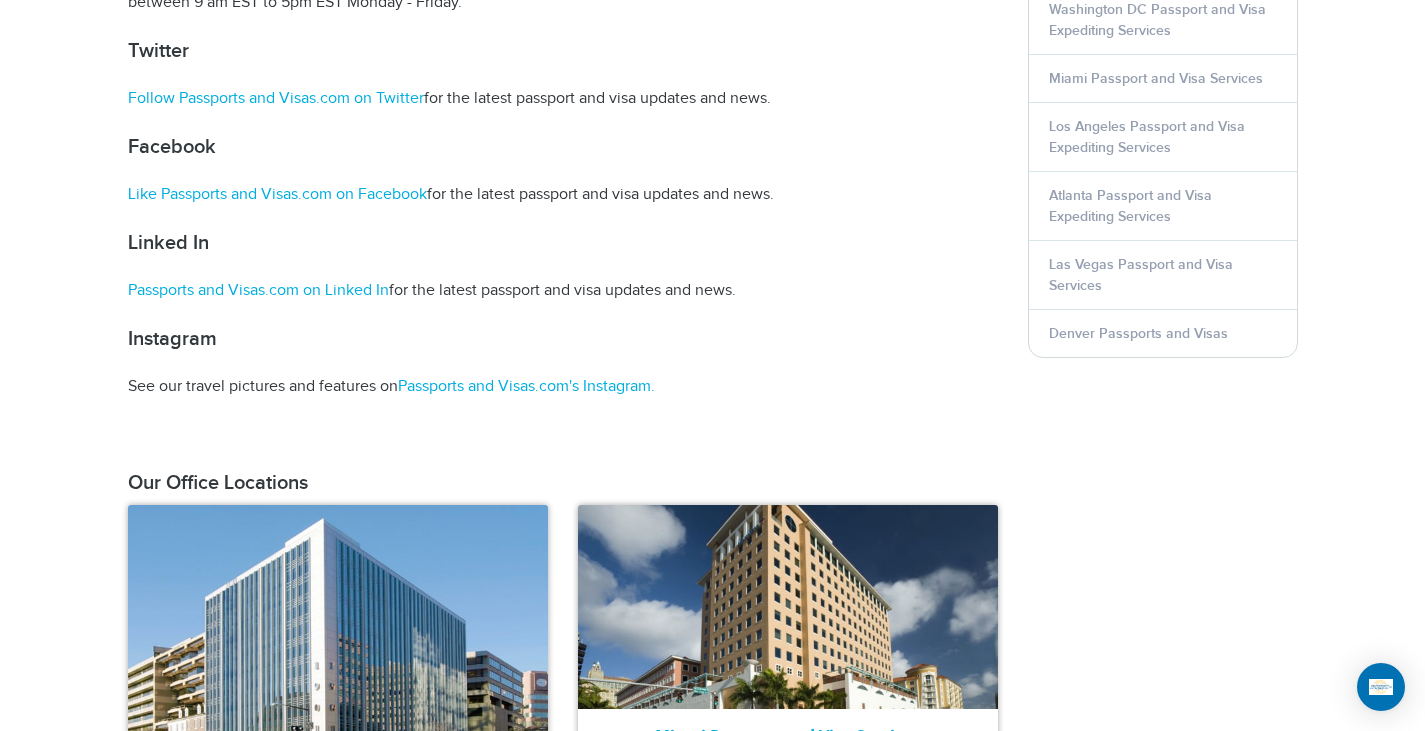 scroll, scrollTop: 900, scrollLeft: 0, axis: vertical 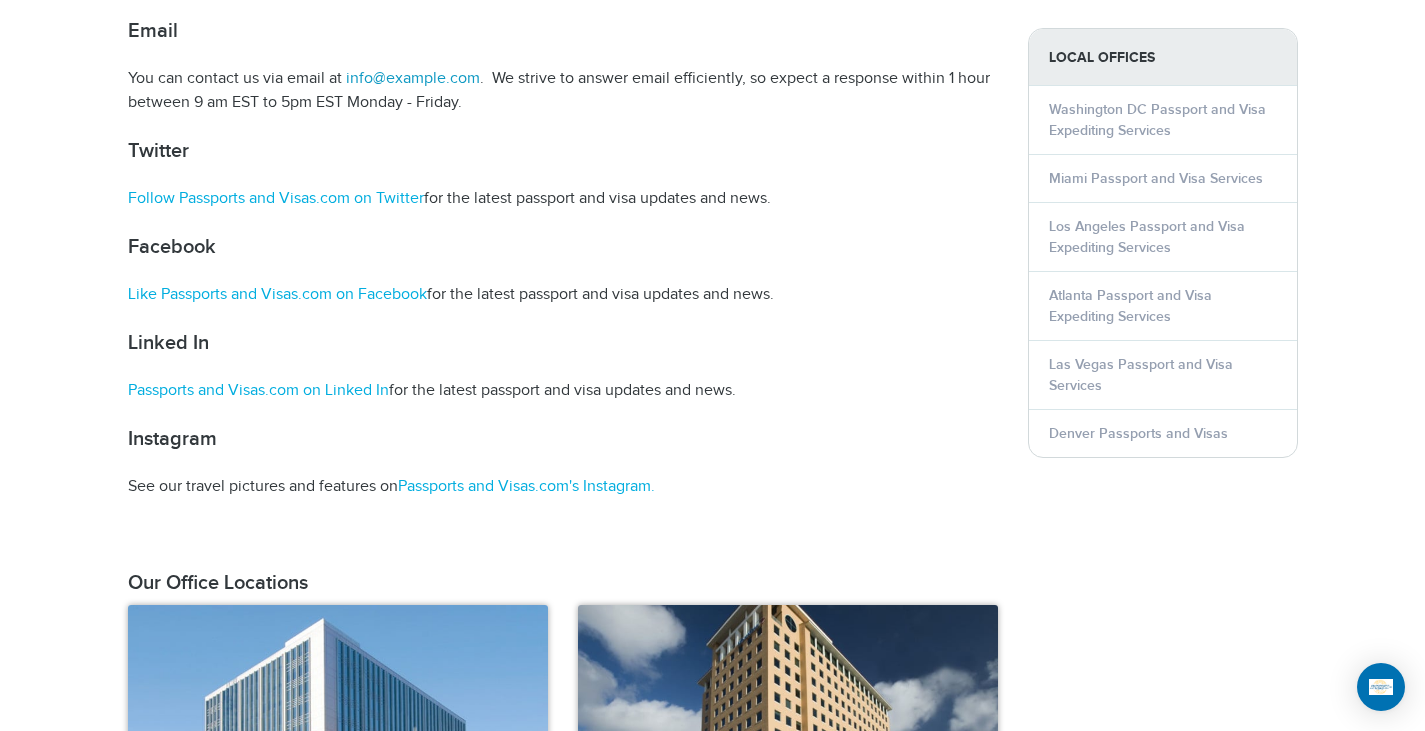 click on "info@passportsandvisas.com" at bounding box center (411, 78) 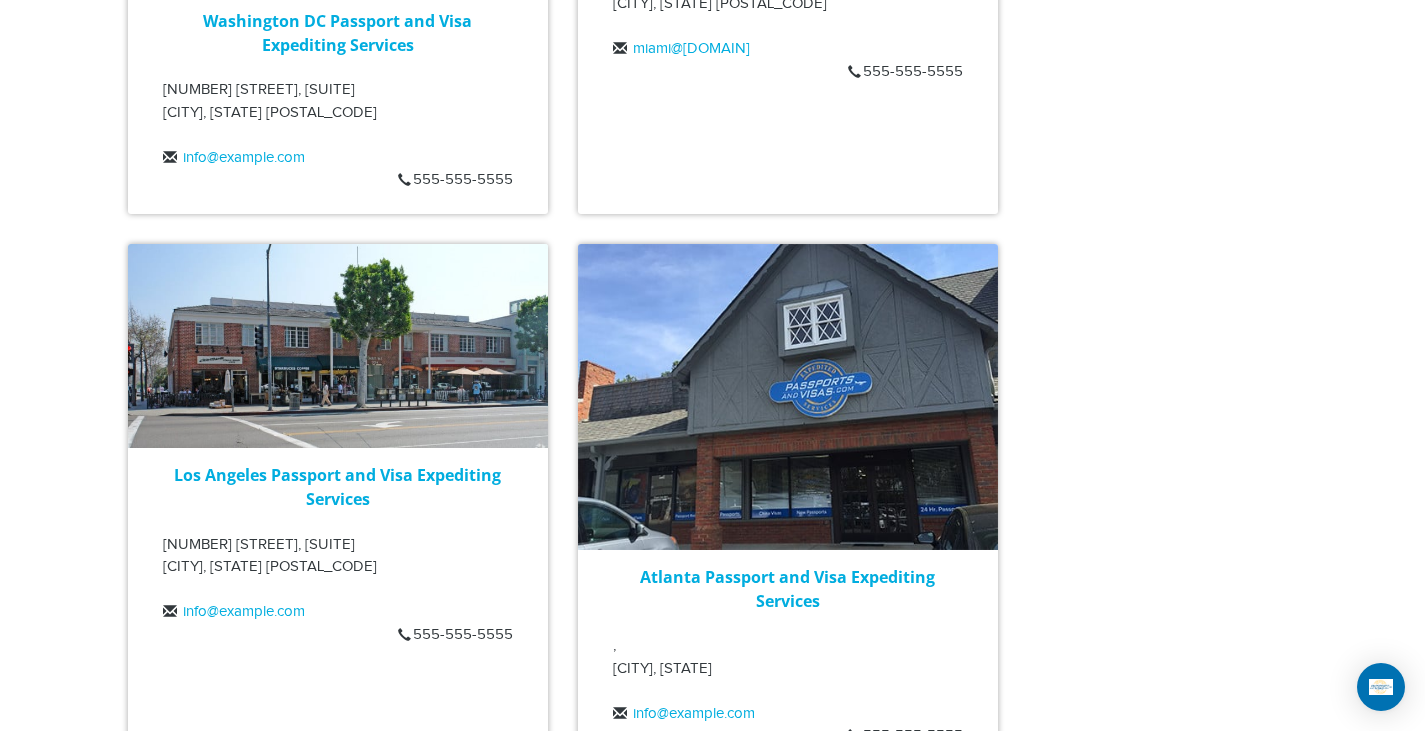 scroll, scrollTop: 1900, scrollLeft: 0, axis: vertical 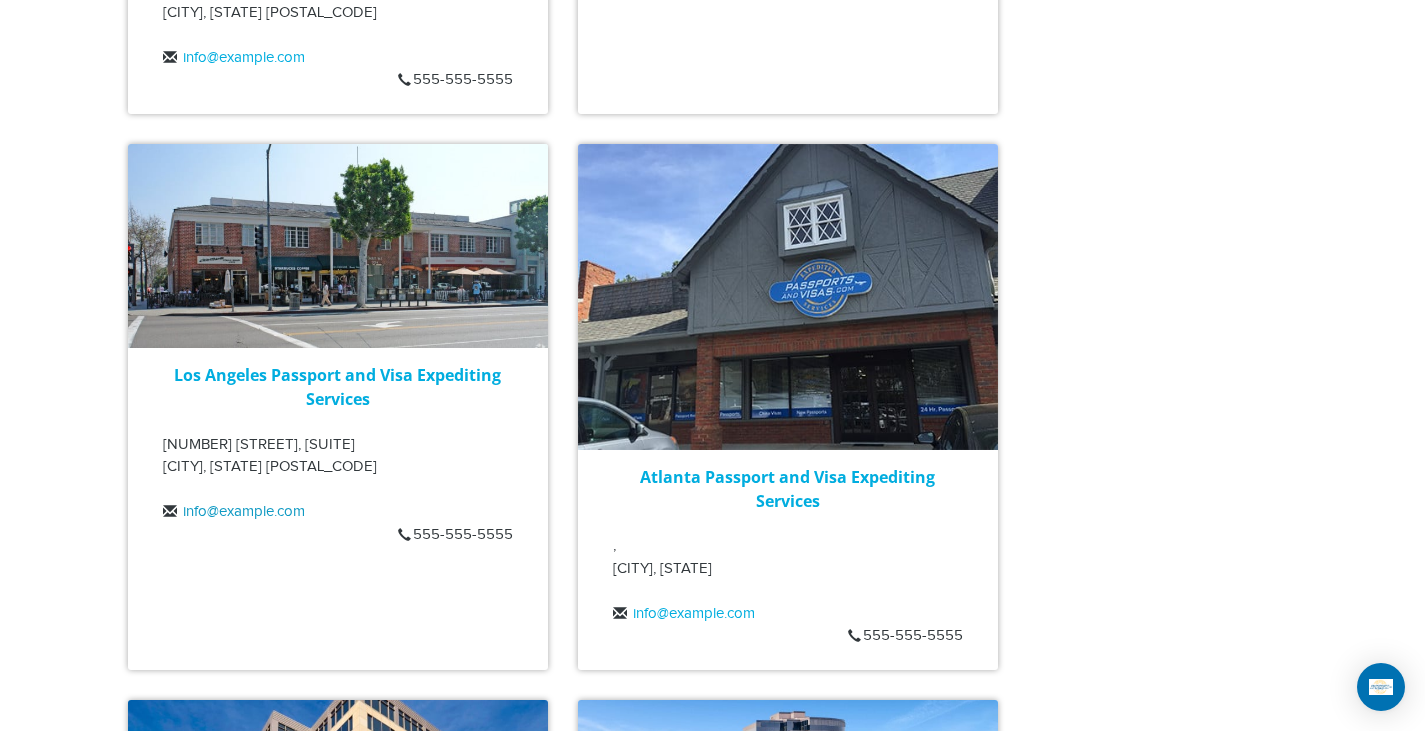 click on "info@passportsandvisas.com" at bounding box center [244, 511] 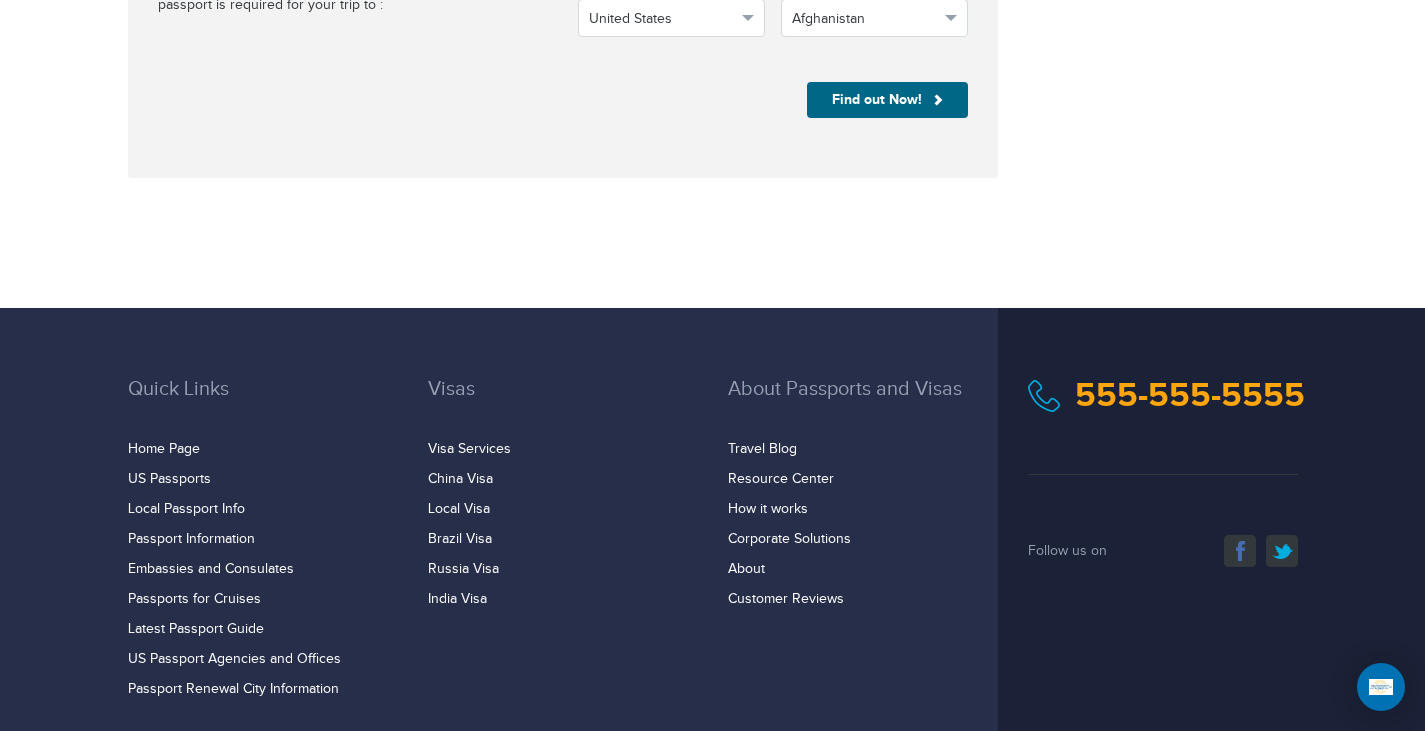 scroll, scrollTop: 3200, scrollLeft: 0, axis: vertical 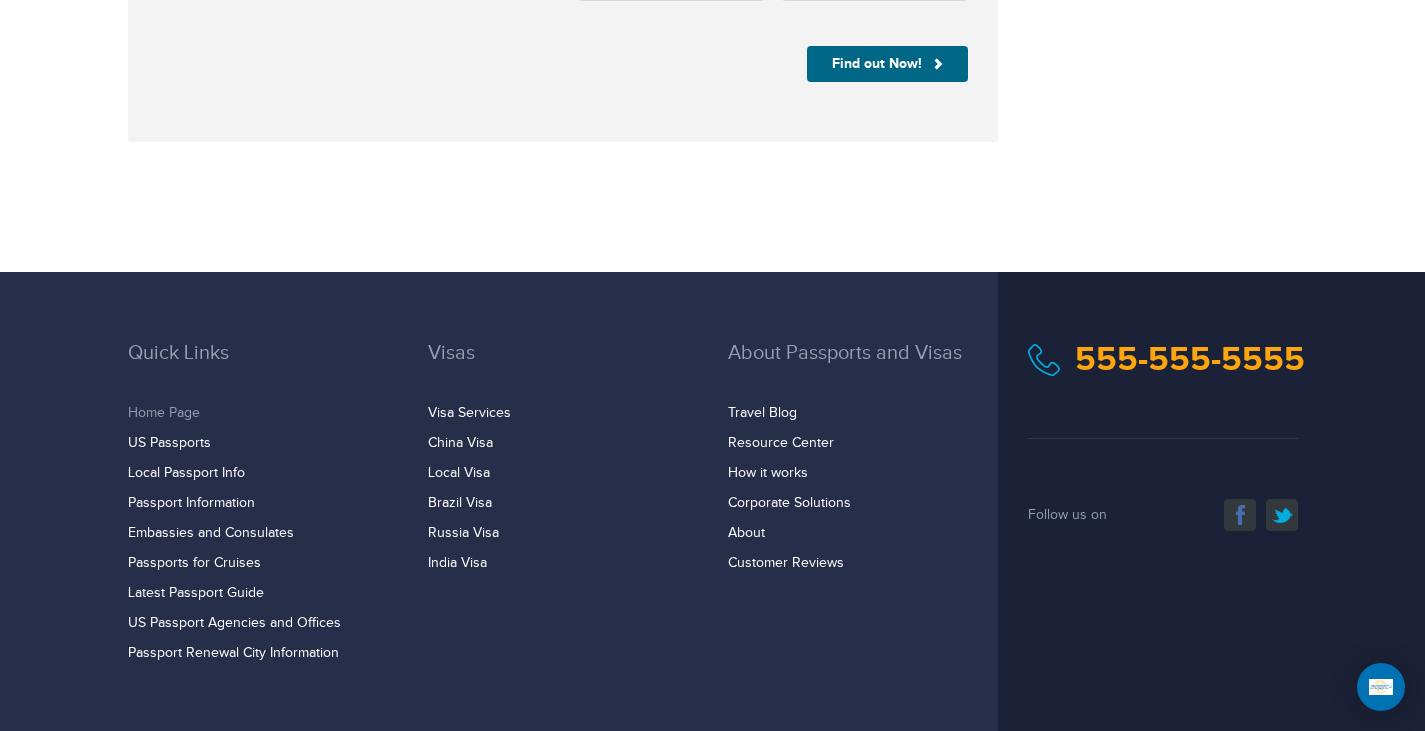 click on "Home Page" at bounding box center [164, 413] 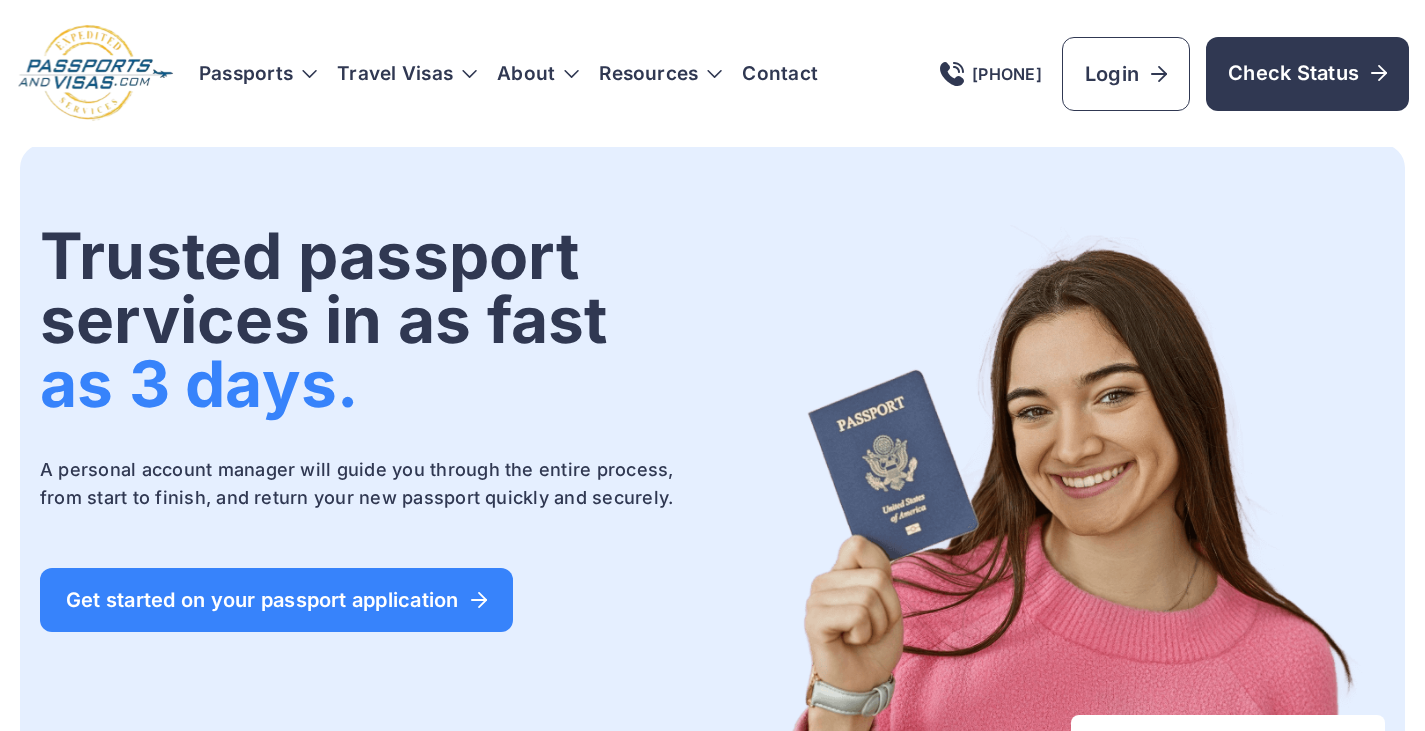 scroll, scrollTop: 0, scrollLeft: 0, axis: both 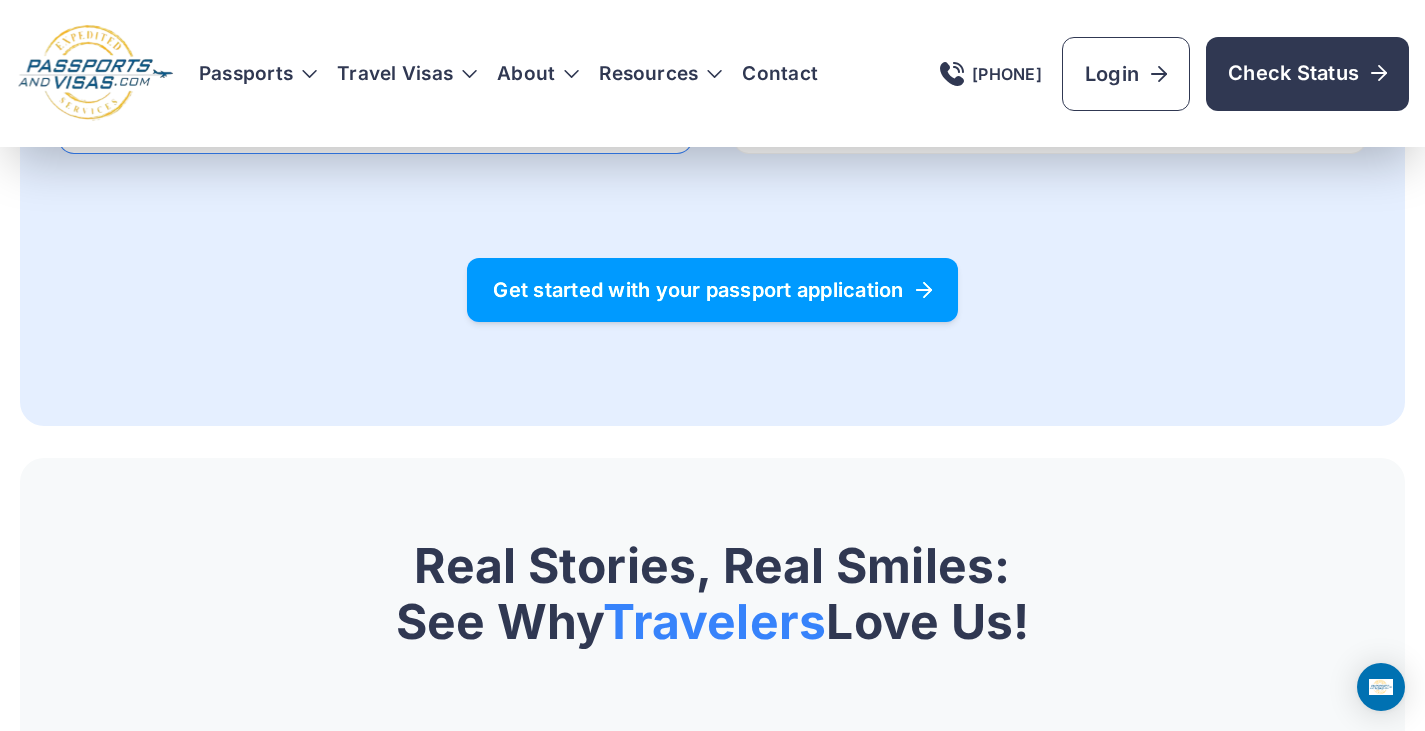 click on "Get started with your passport application" at bounding box center (712, 290) 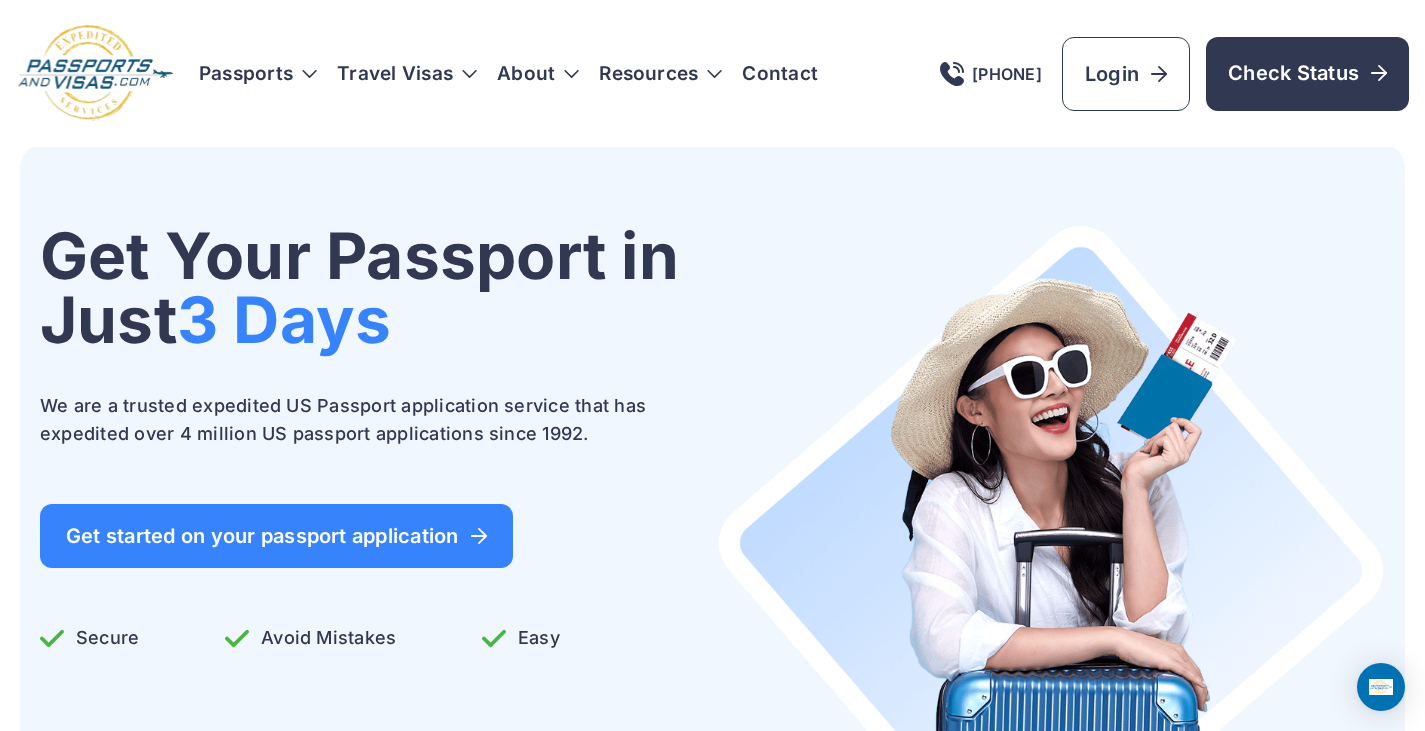 scroll, scrollTop: 0, scrollLeft: 0, axis: both 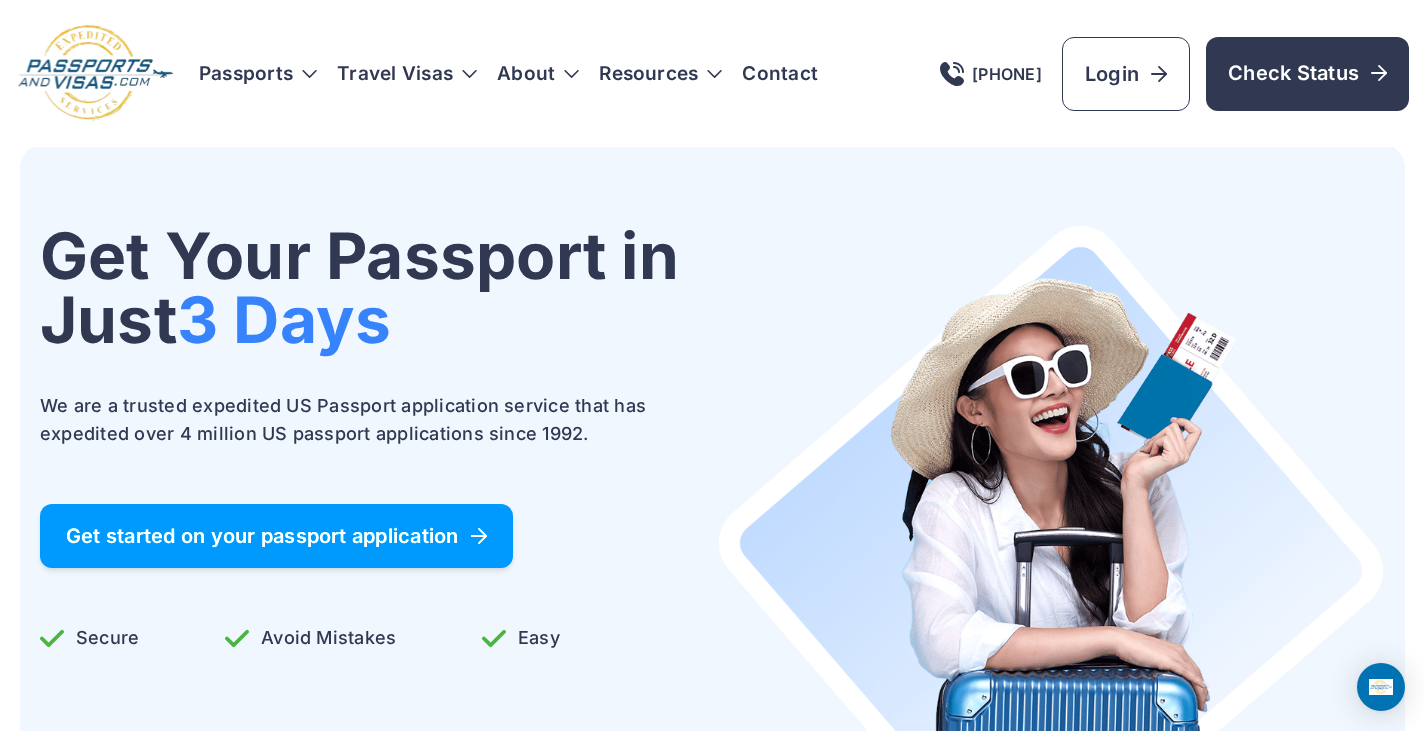 click on "Get started on your passport application" at bounding box center [276, 536] 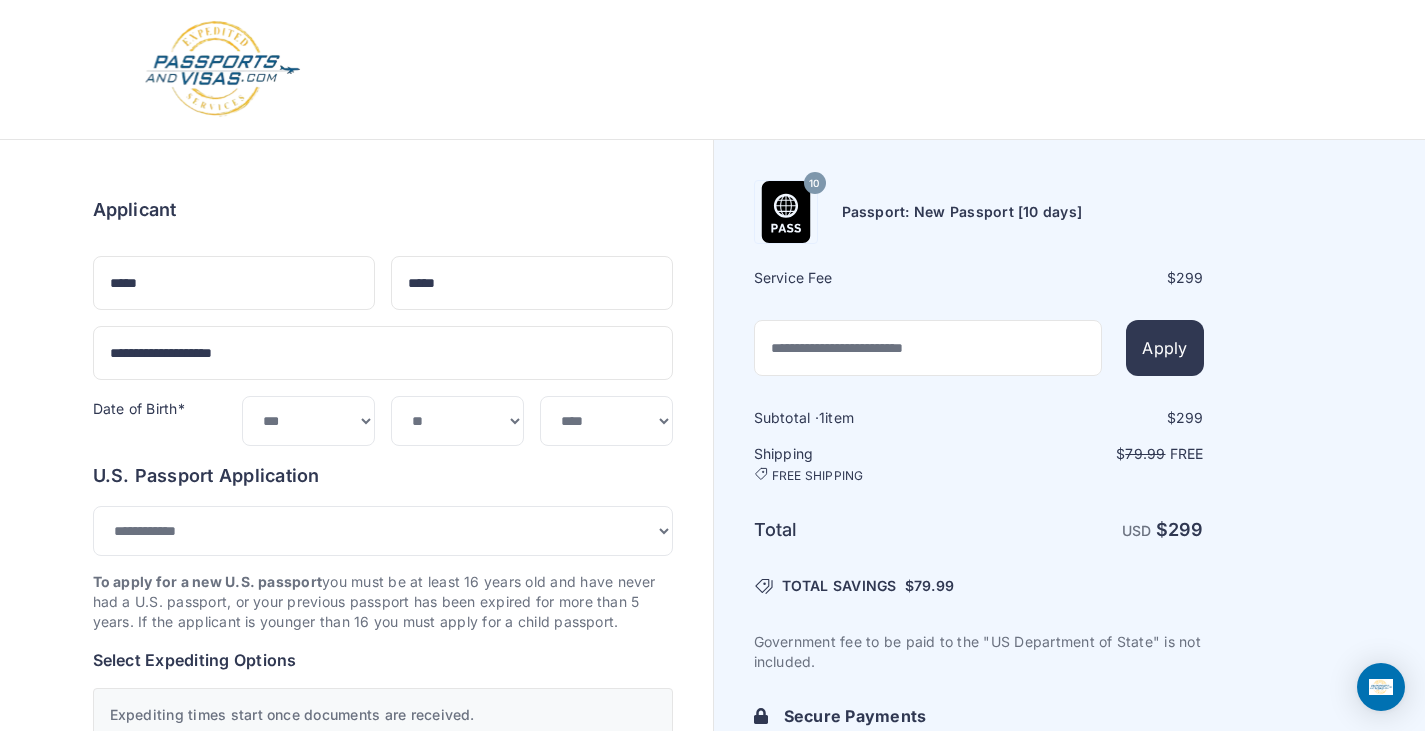 select on "**" 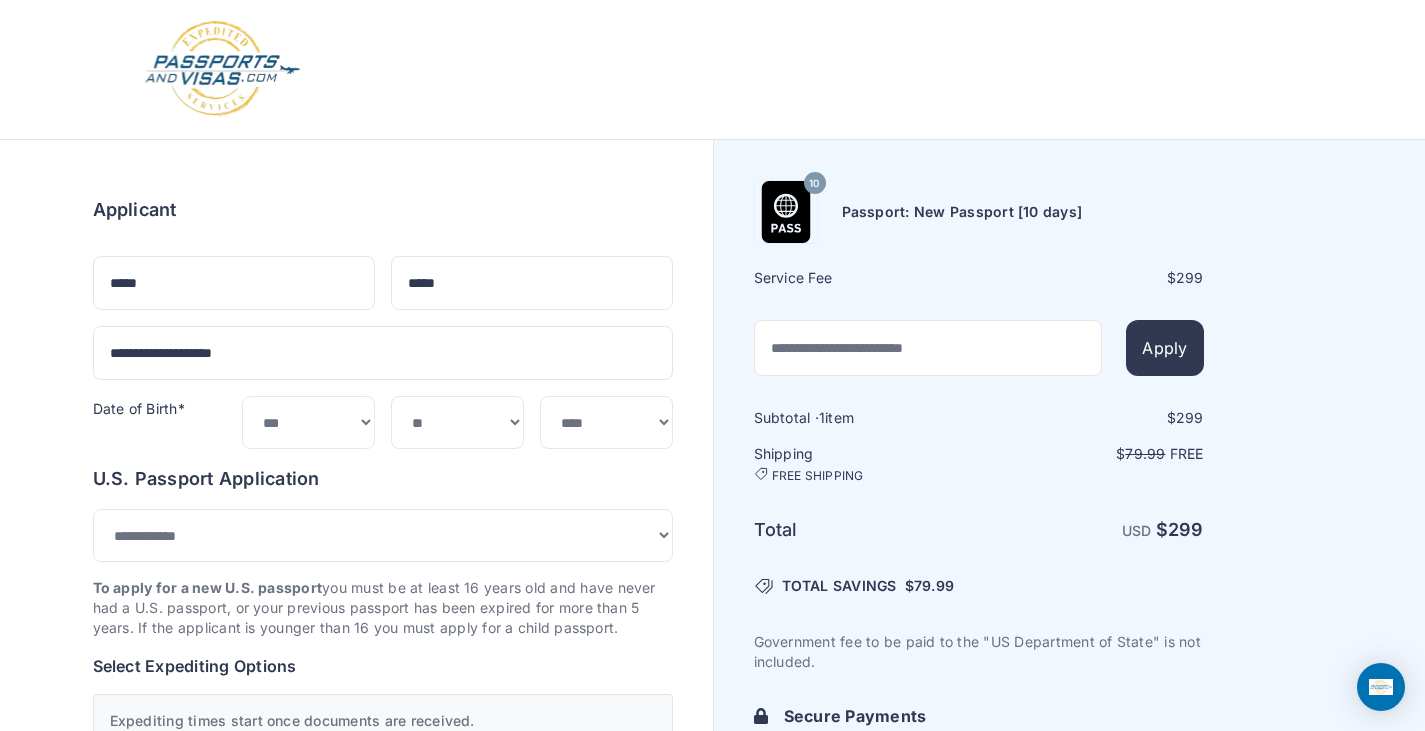 scroll, scrollTop: 0, scrollLeft: 0, axis: both 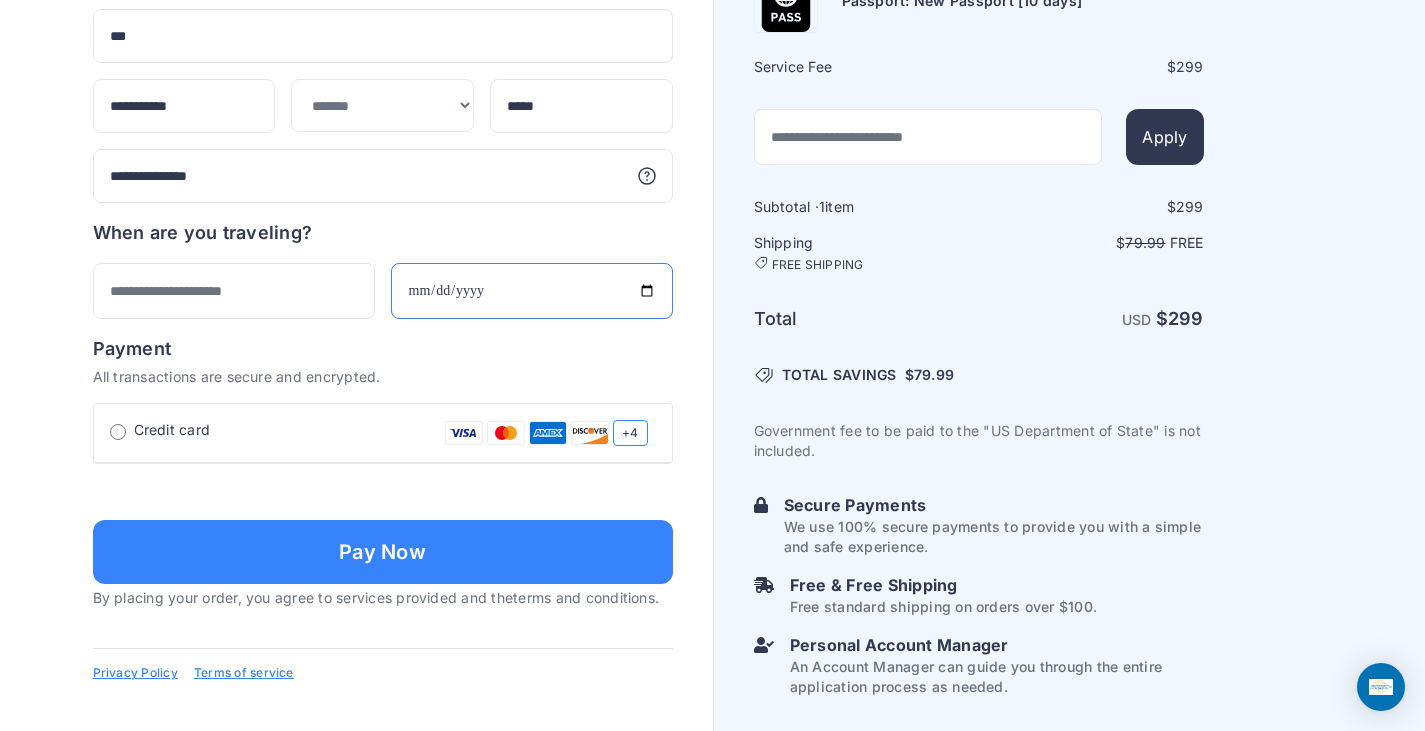 click at bounding box center (532, 291) 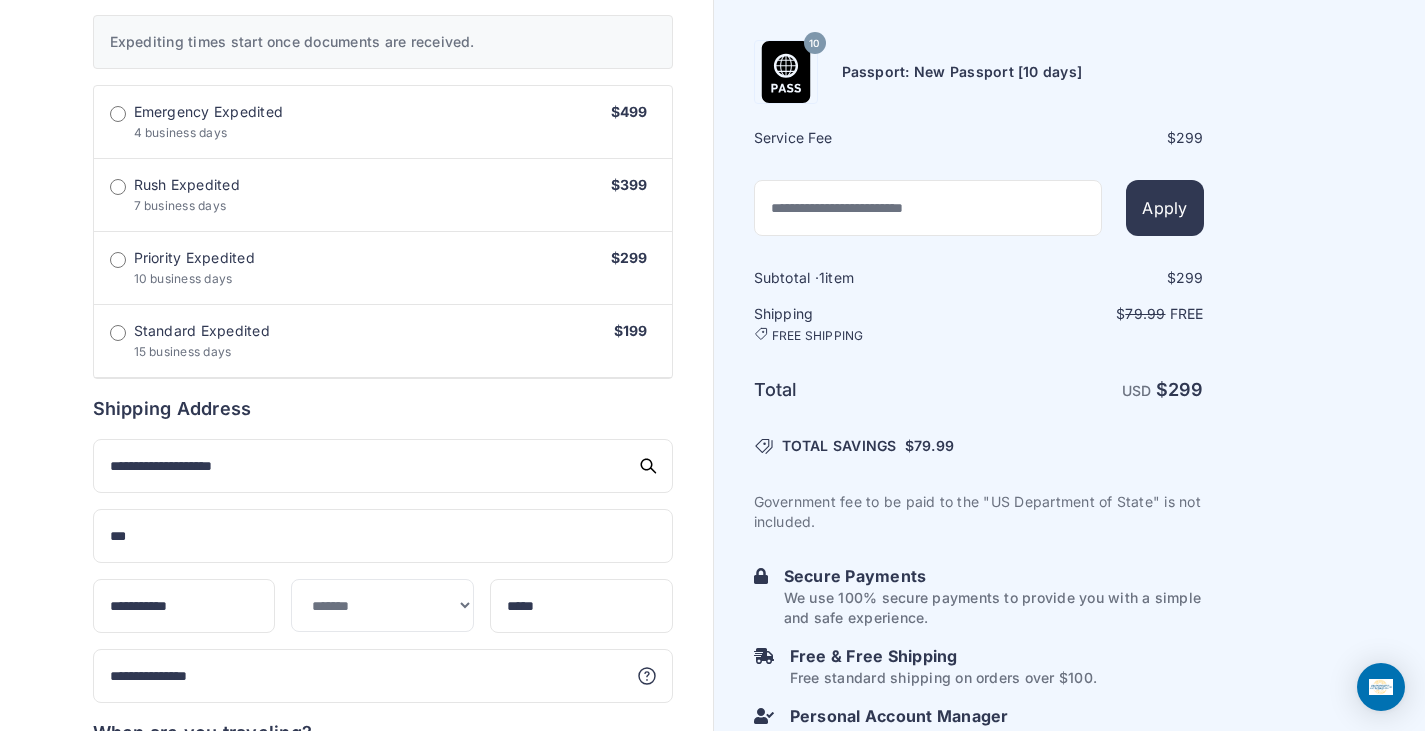 scroll, scrollTop: 679, scrollLeft: 0, axis: vertical 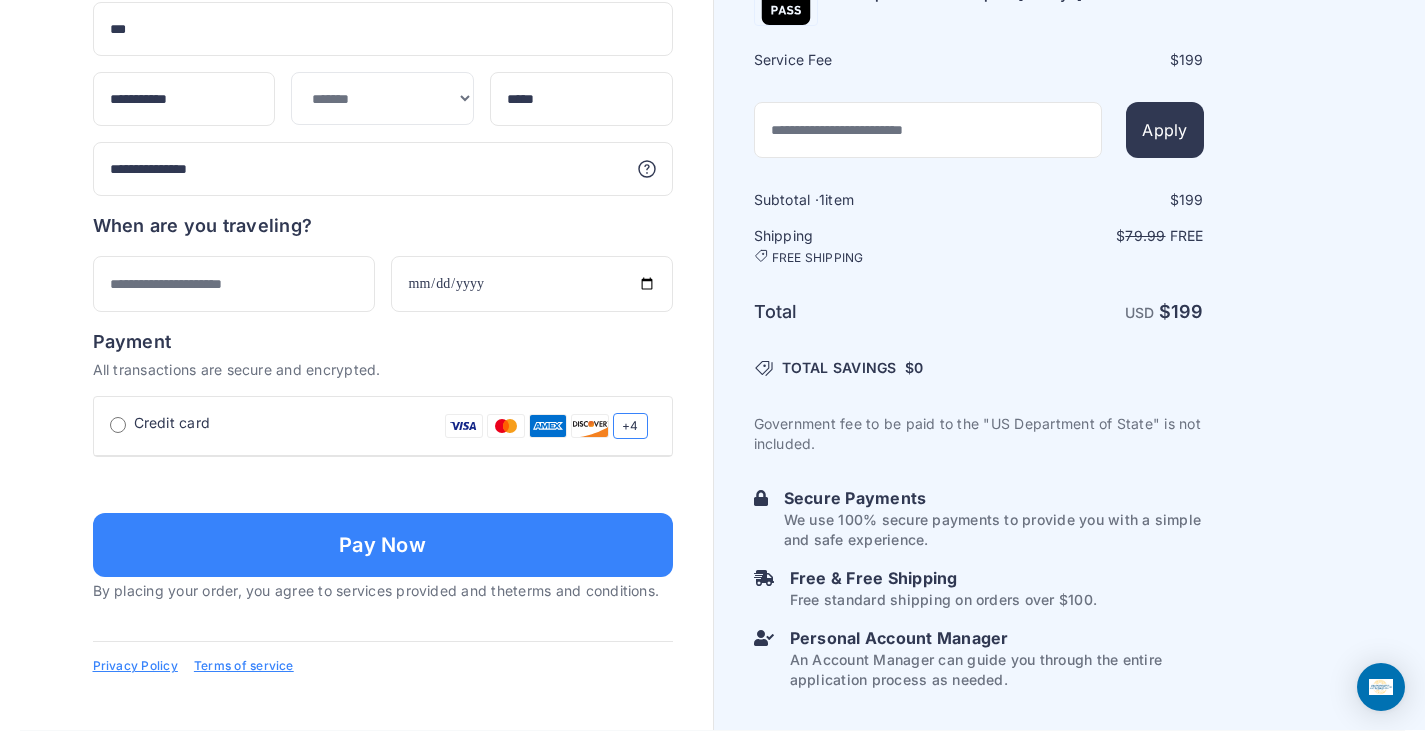 click at bounding box center (383, 483) 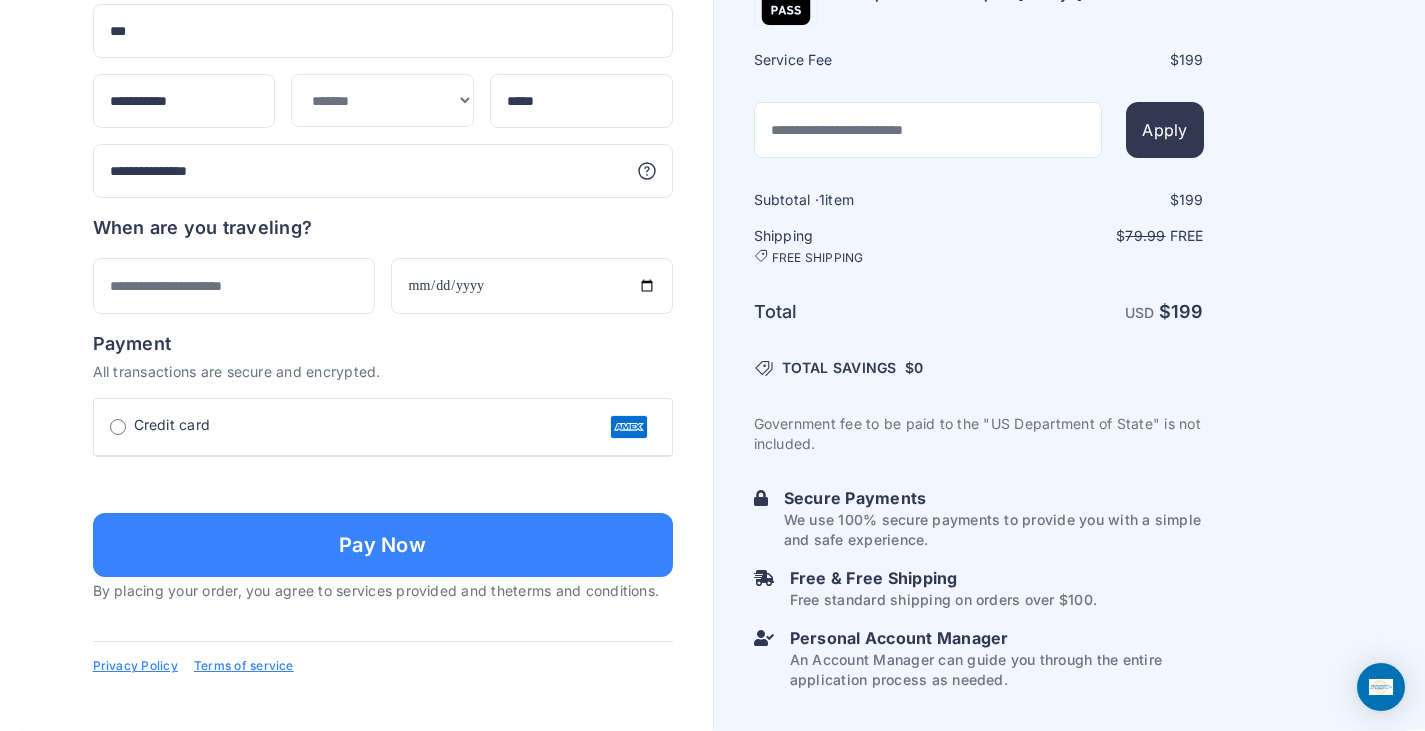 scroll, scrollTop: 1477, scrollLeft: 0, axis: vertical 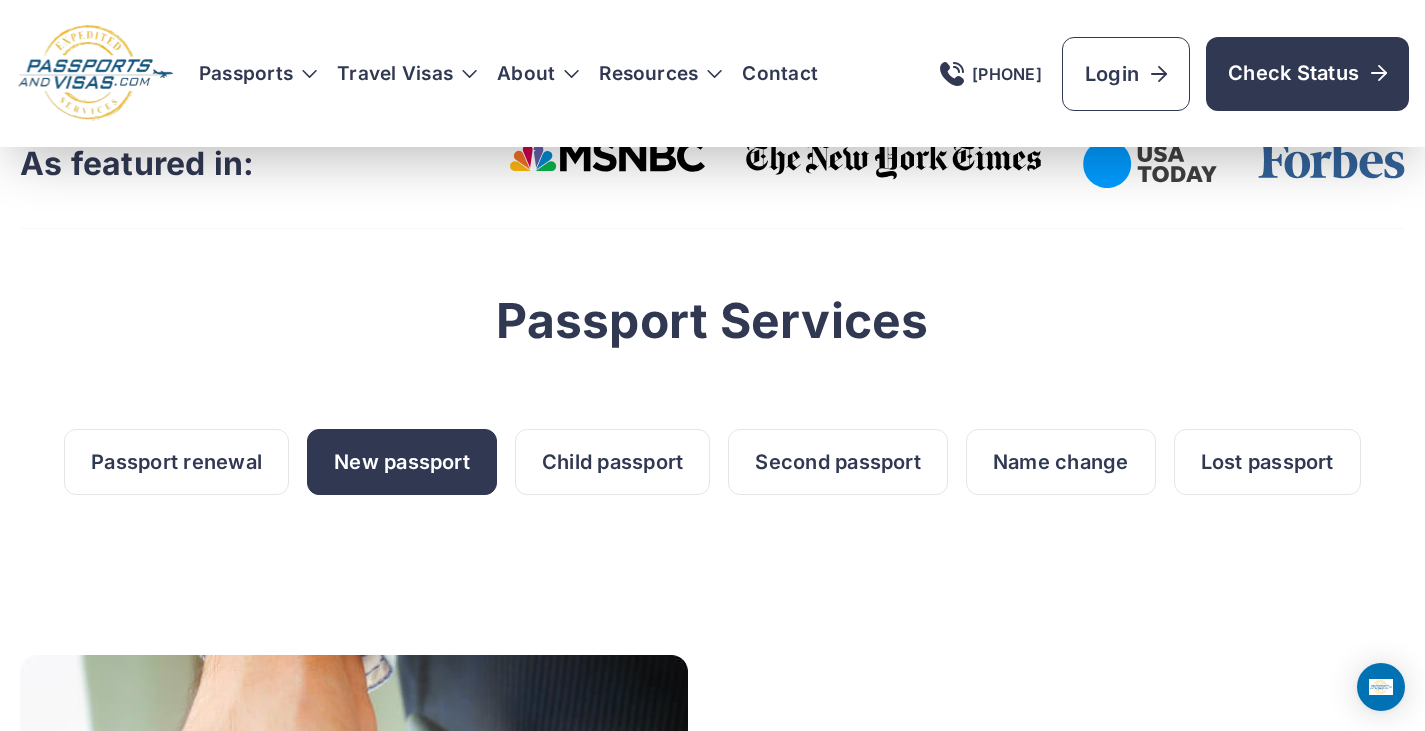 click on "New passport" at bounding box center [402, 462] 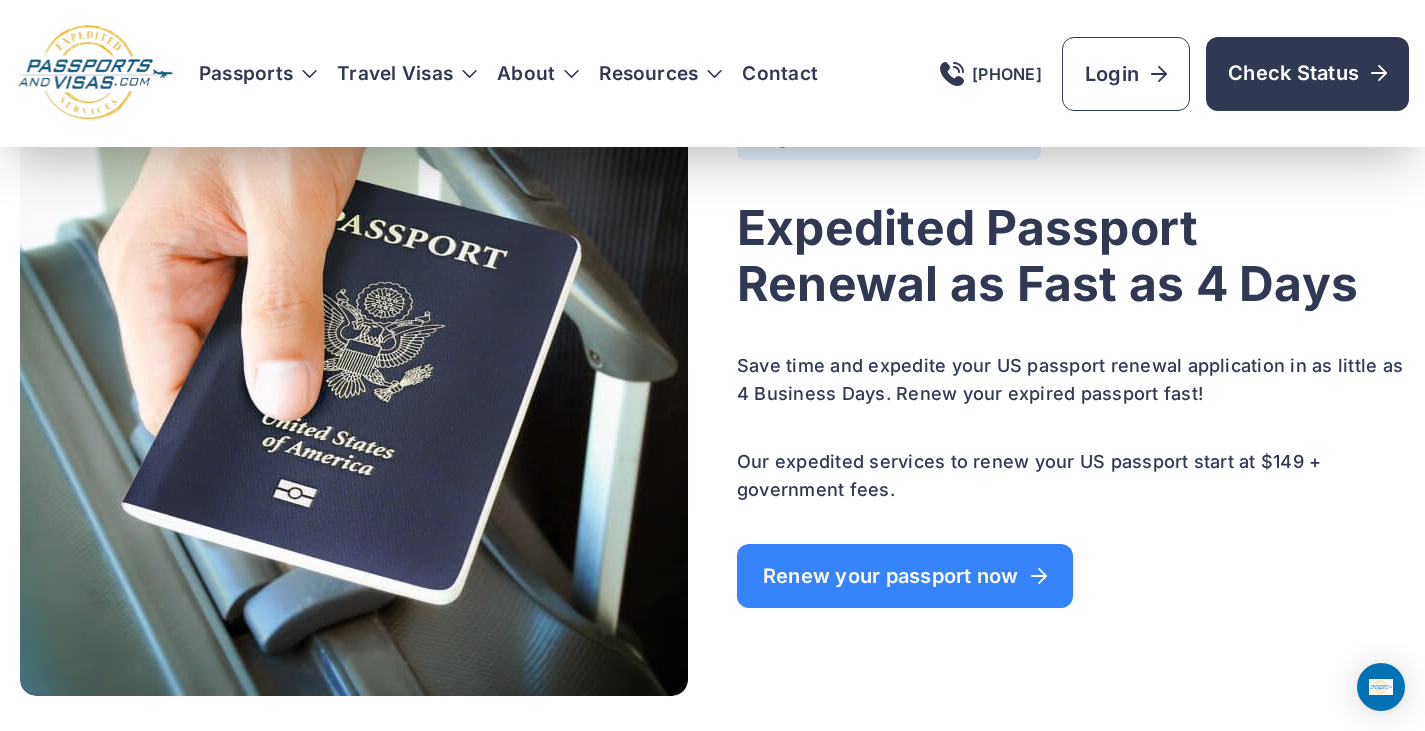scroll, scrollTop: 1338, scrollLeft: 0, axis: vertical 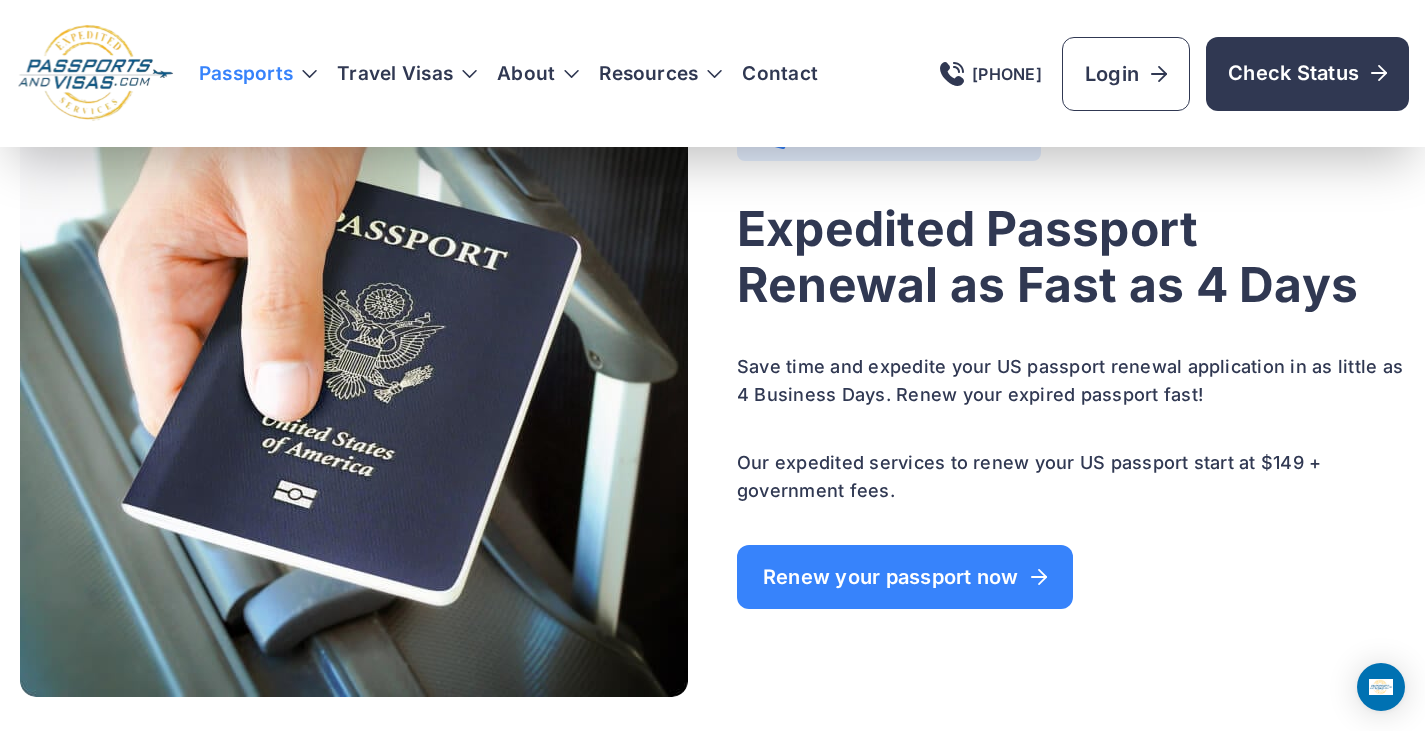 click on "Passports" at bounding box center [258, 74] 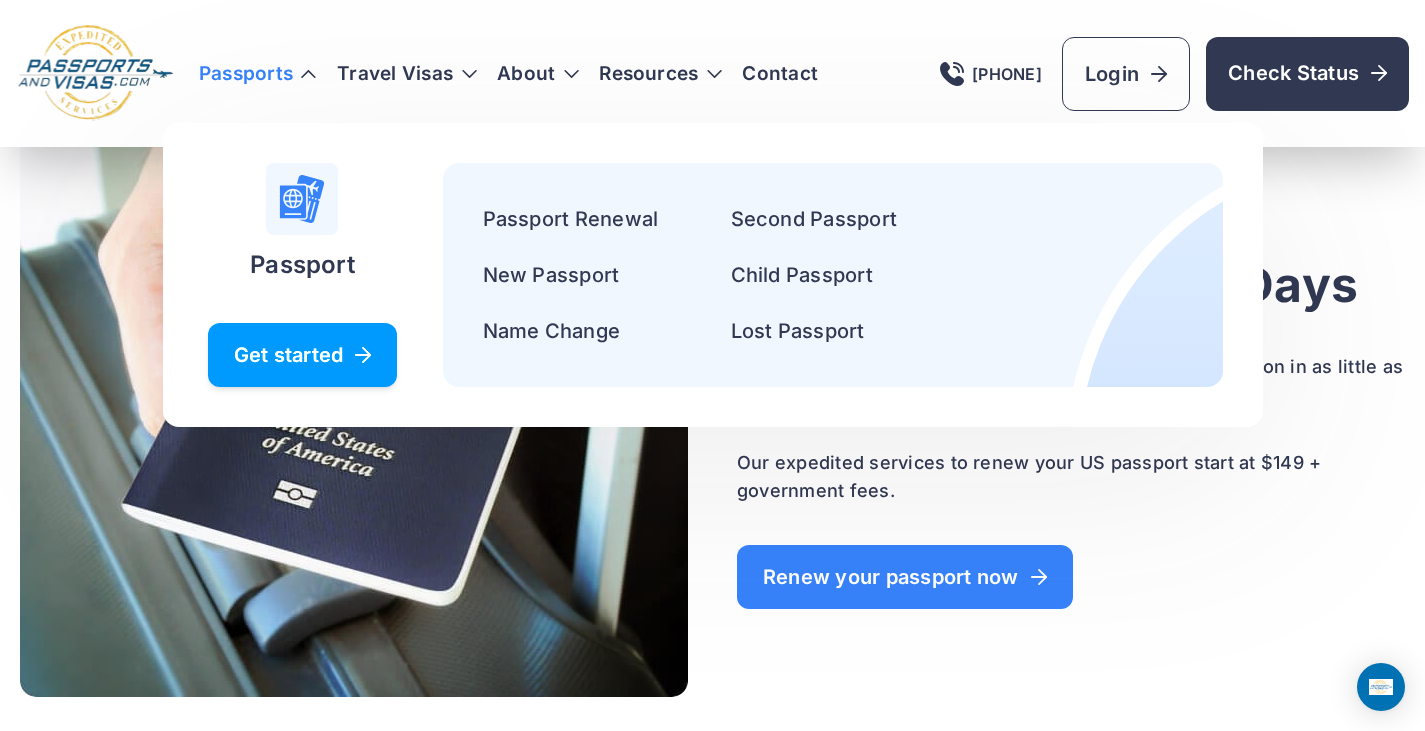 click 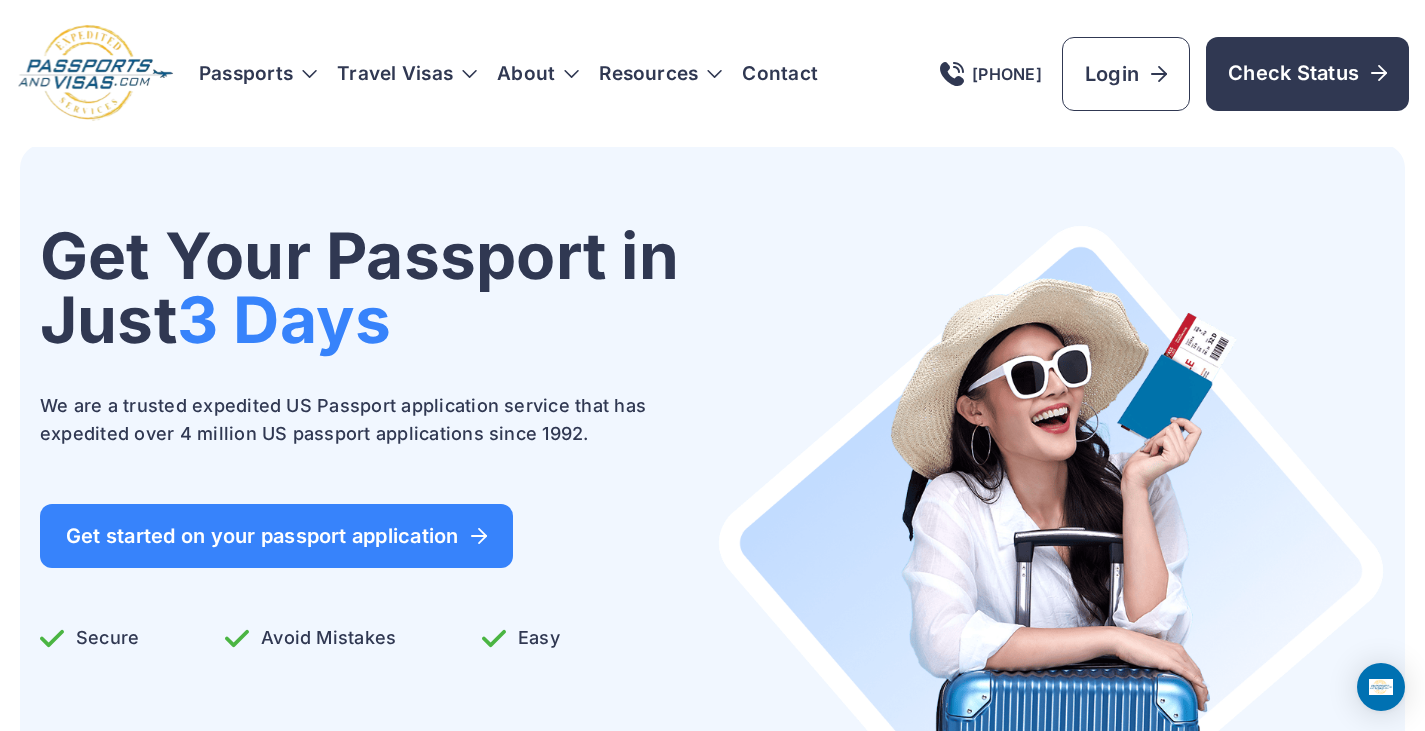 scroll, scrollTop: 0, scrollLeft: 0, axis: both 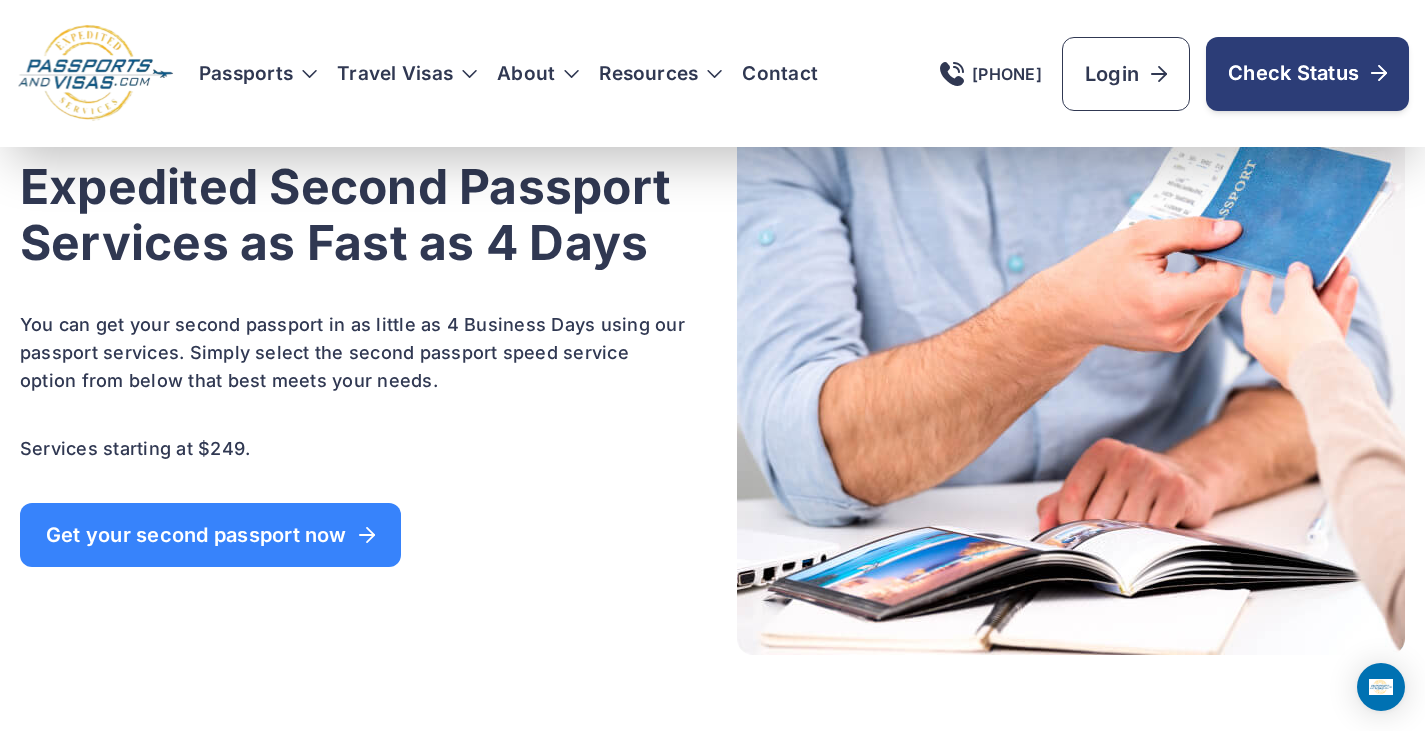 click on "Check Status" at bounding box center [1307, 73] 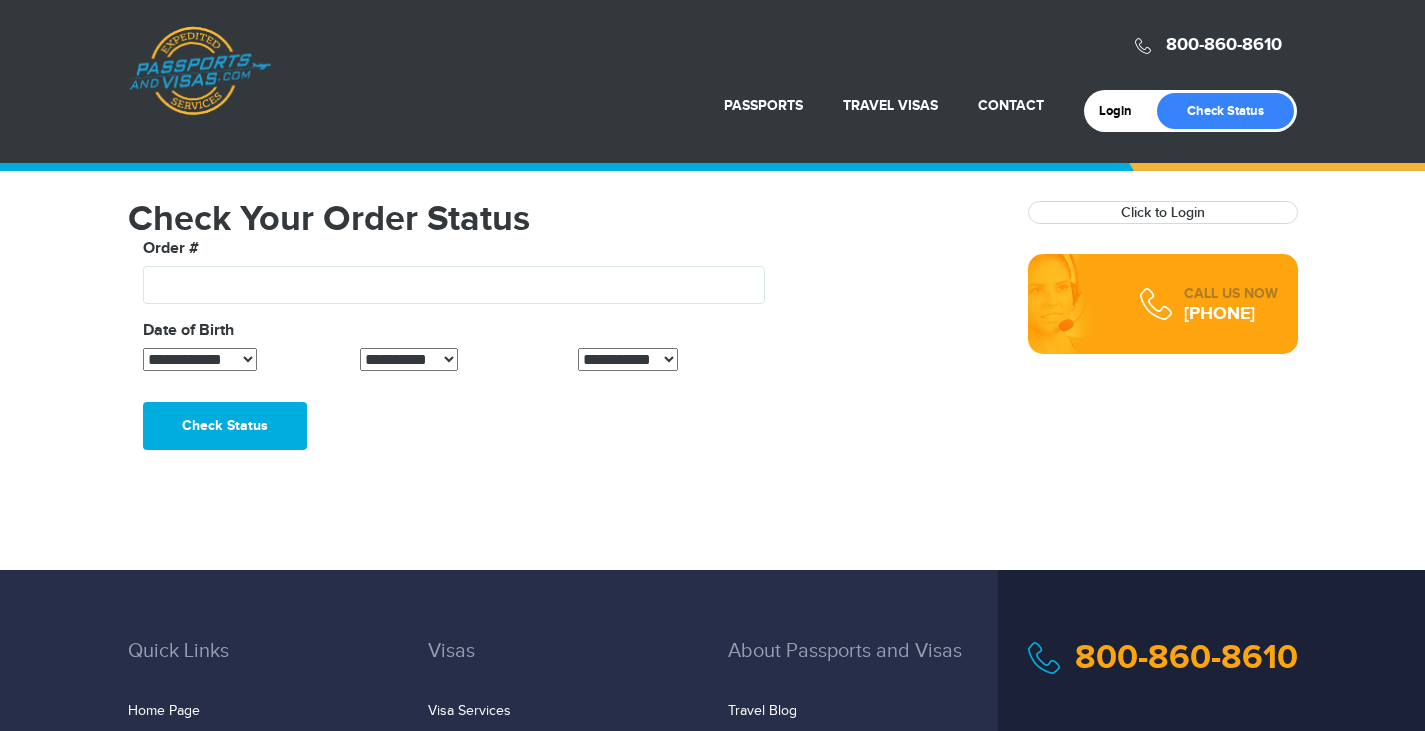 scroll, scrollTop: 0, scrollLeft: 0, axis: both 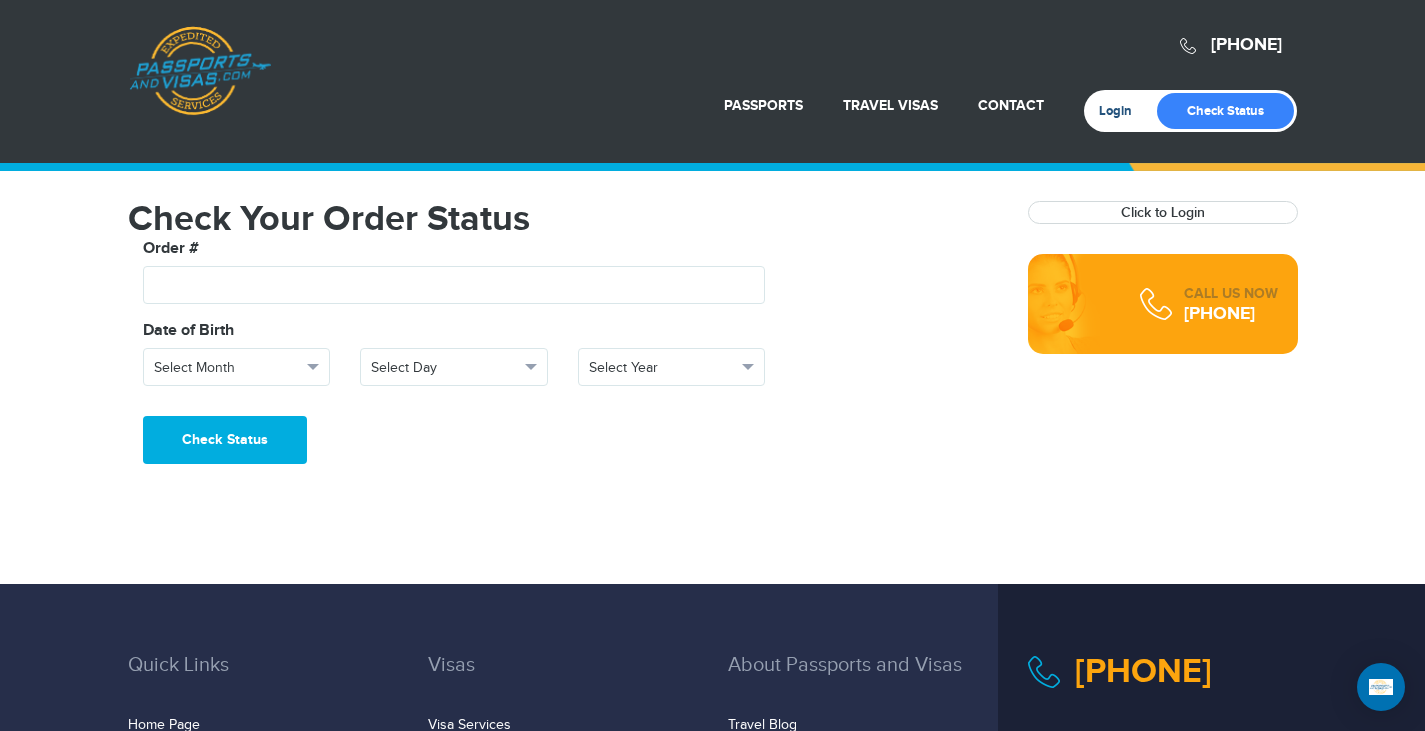 click on "Login" at bounding box center (1122, 111) 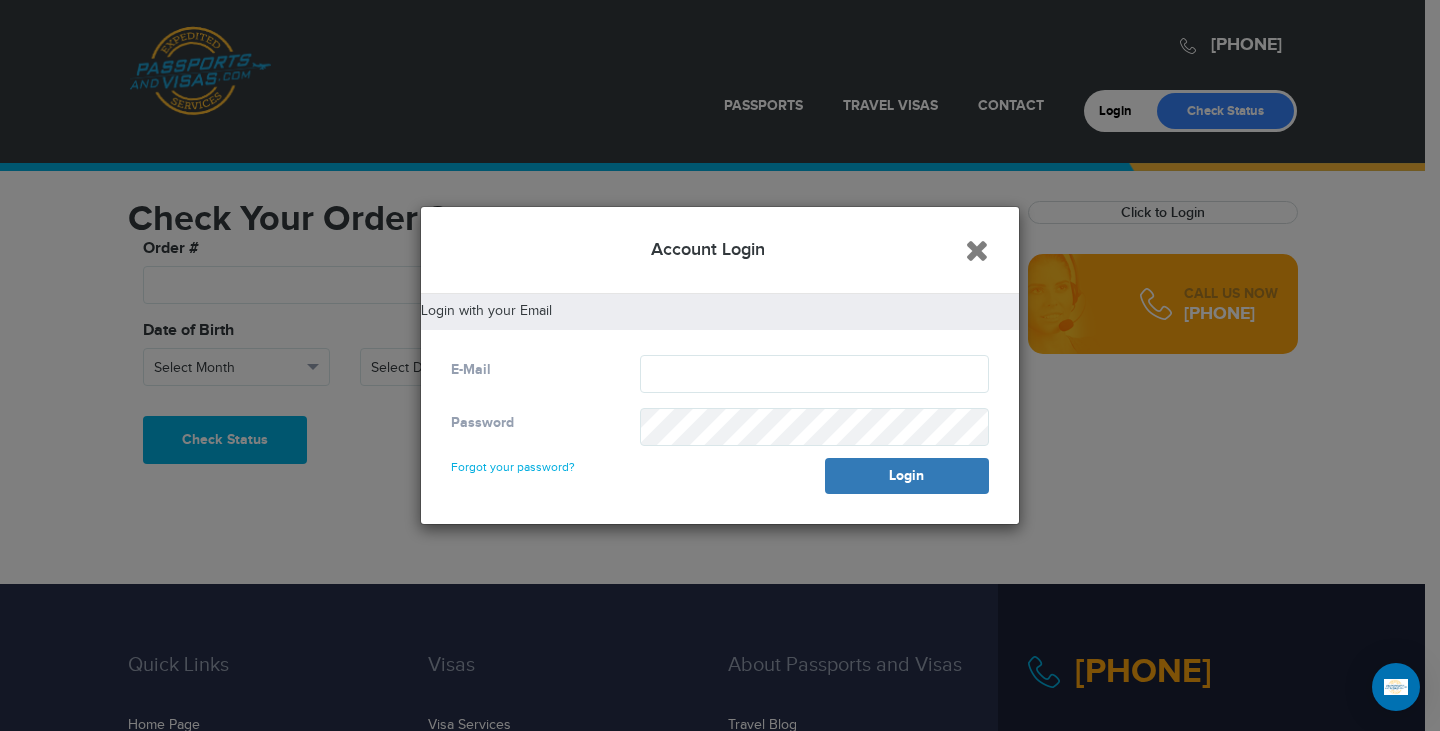 click at bounding box center (977, 250) 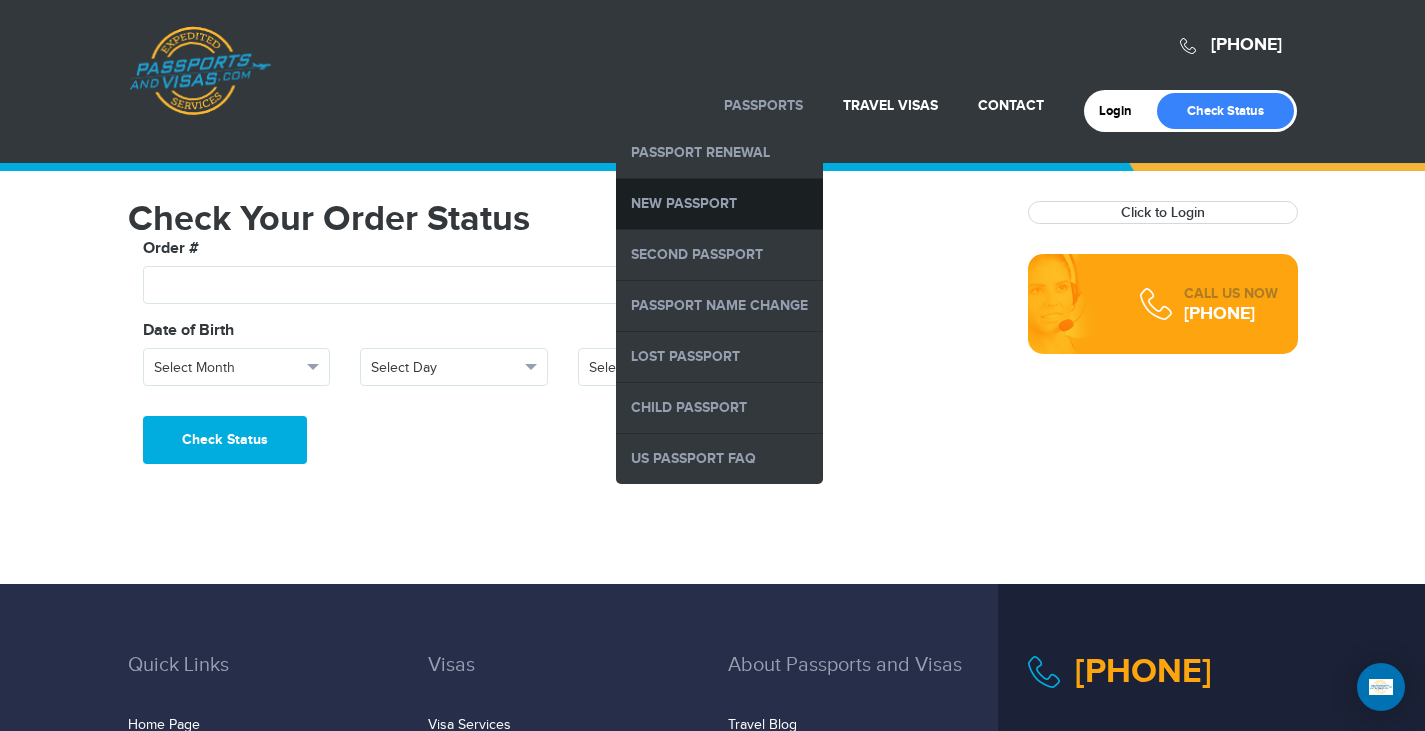 click on "New Passport" at bounding box center [719, 204] 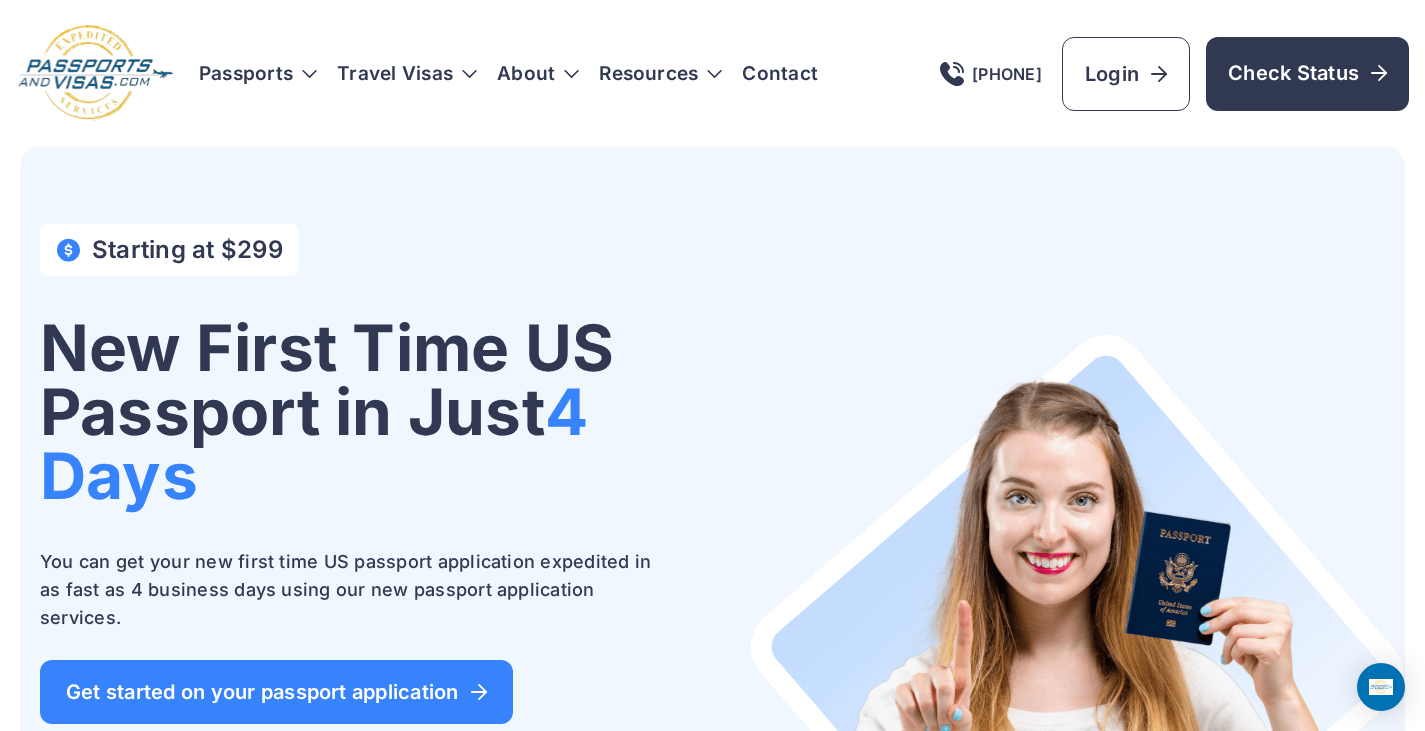 scroll, scrollTop: 0, scrollLeft: 0, axis: both 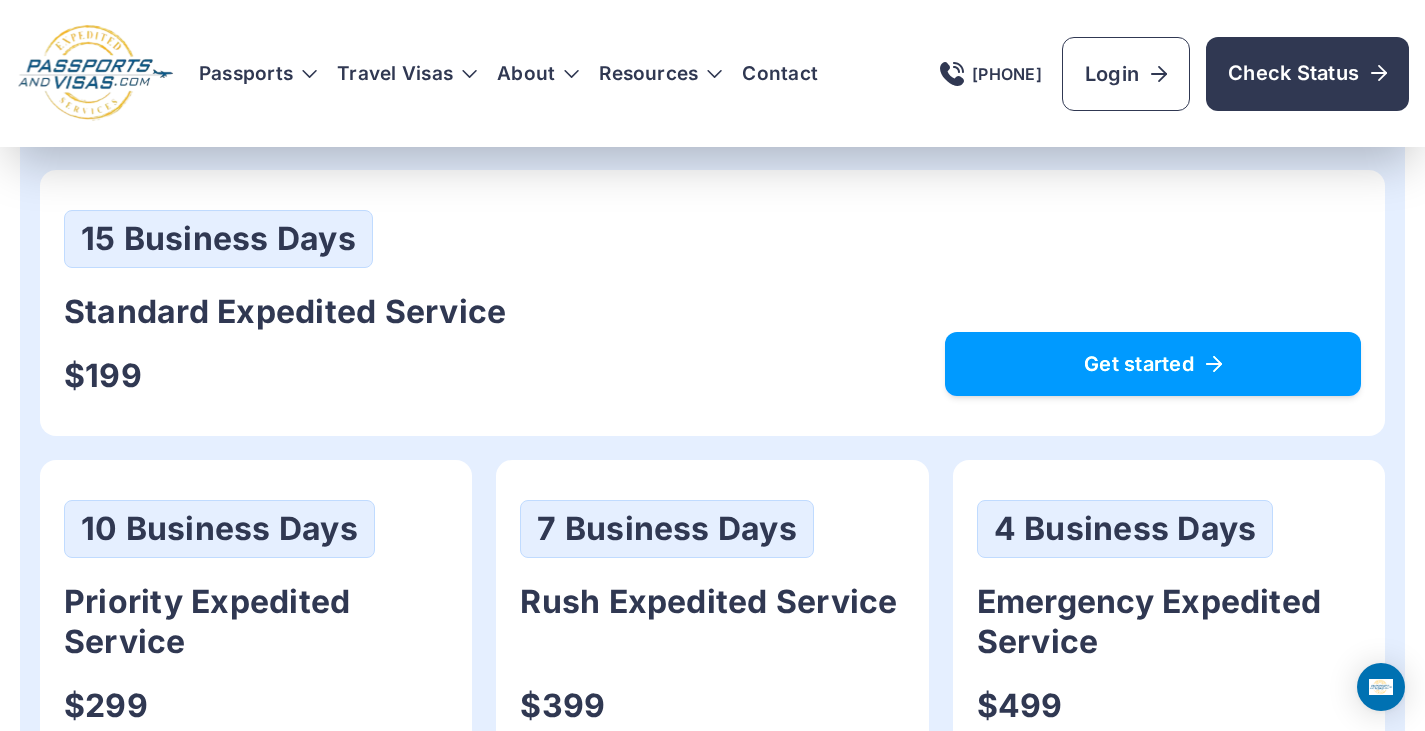click on "Get started" at bounding box center [1153, 364] 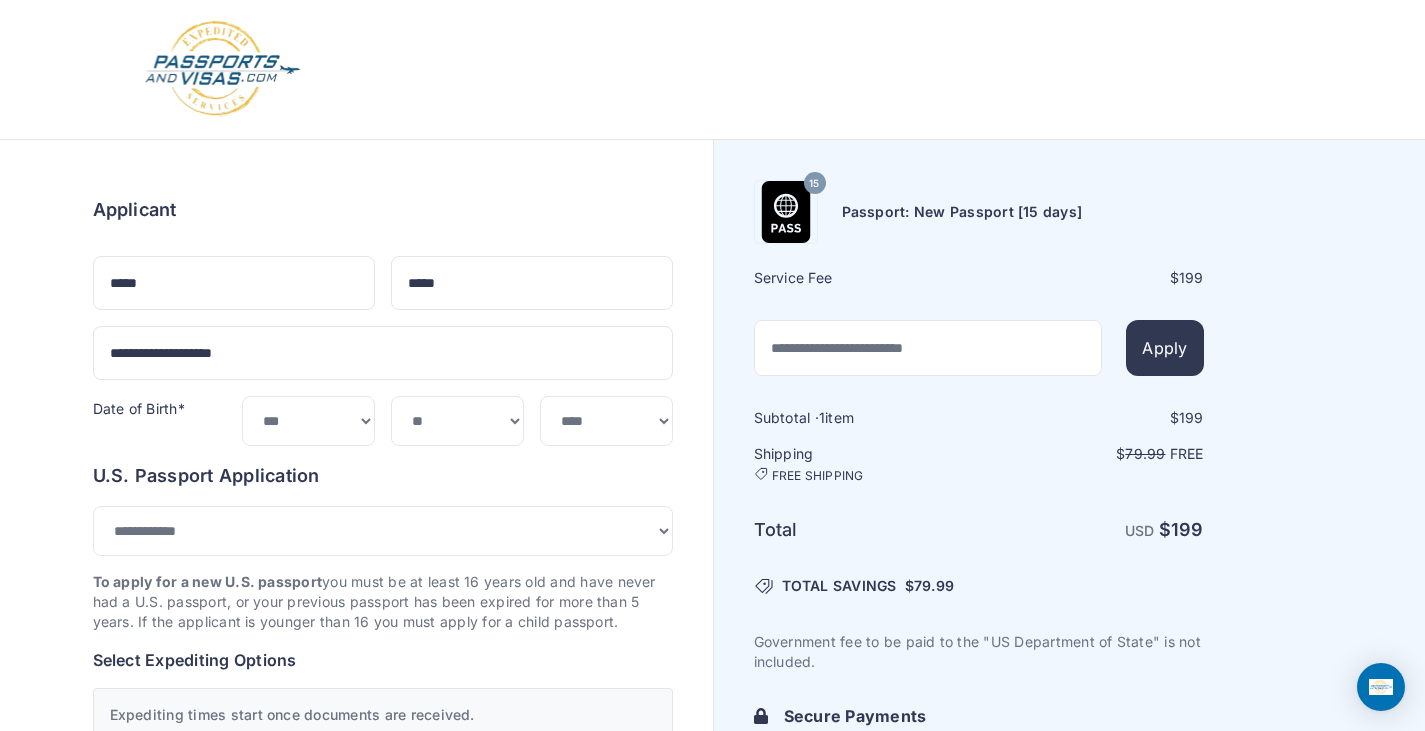 select on "**" 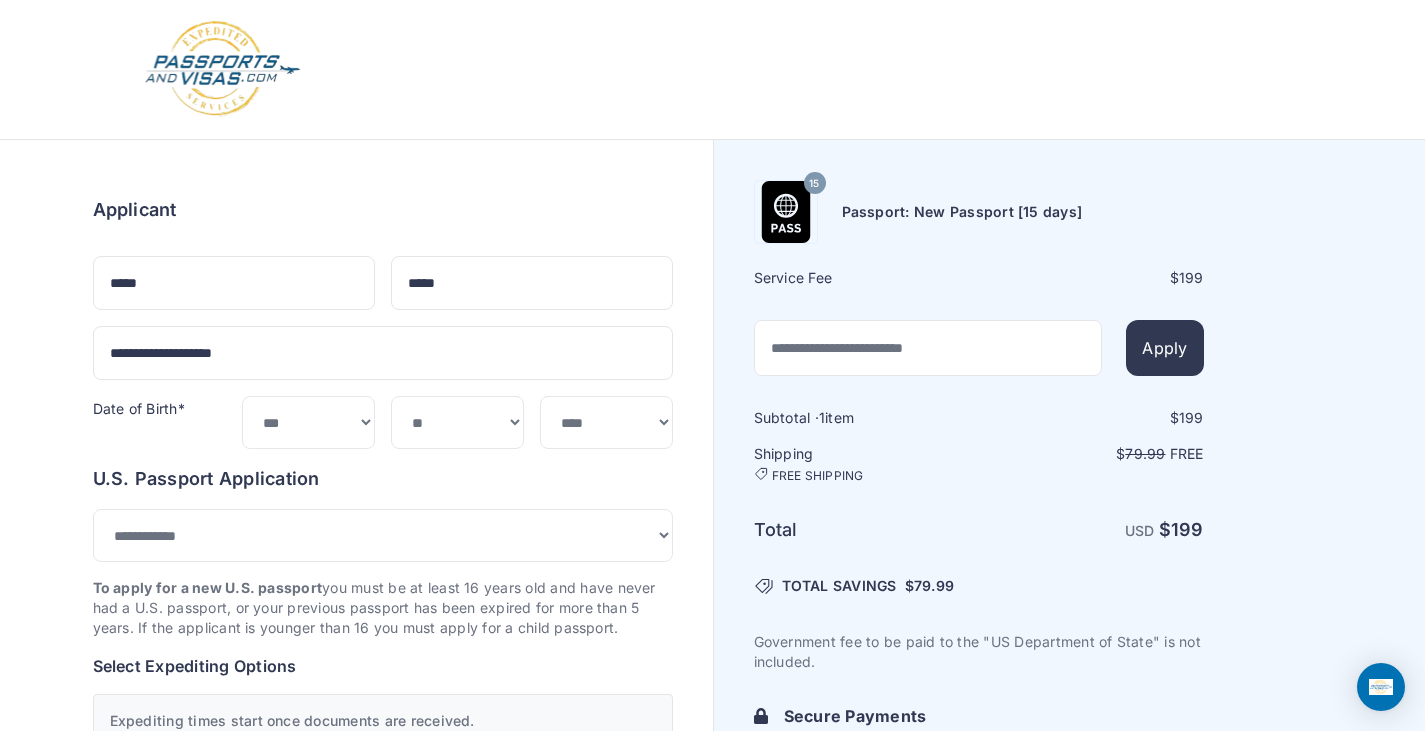 scroll, scrollTop: 0, scrollLeft: 0, axis: both 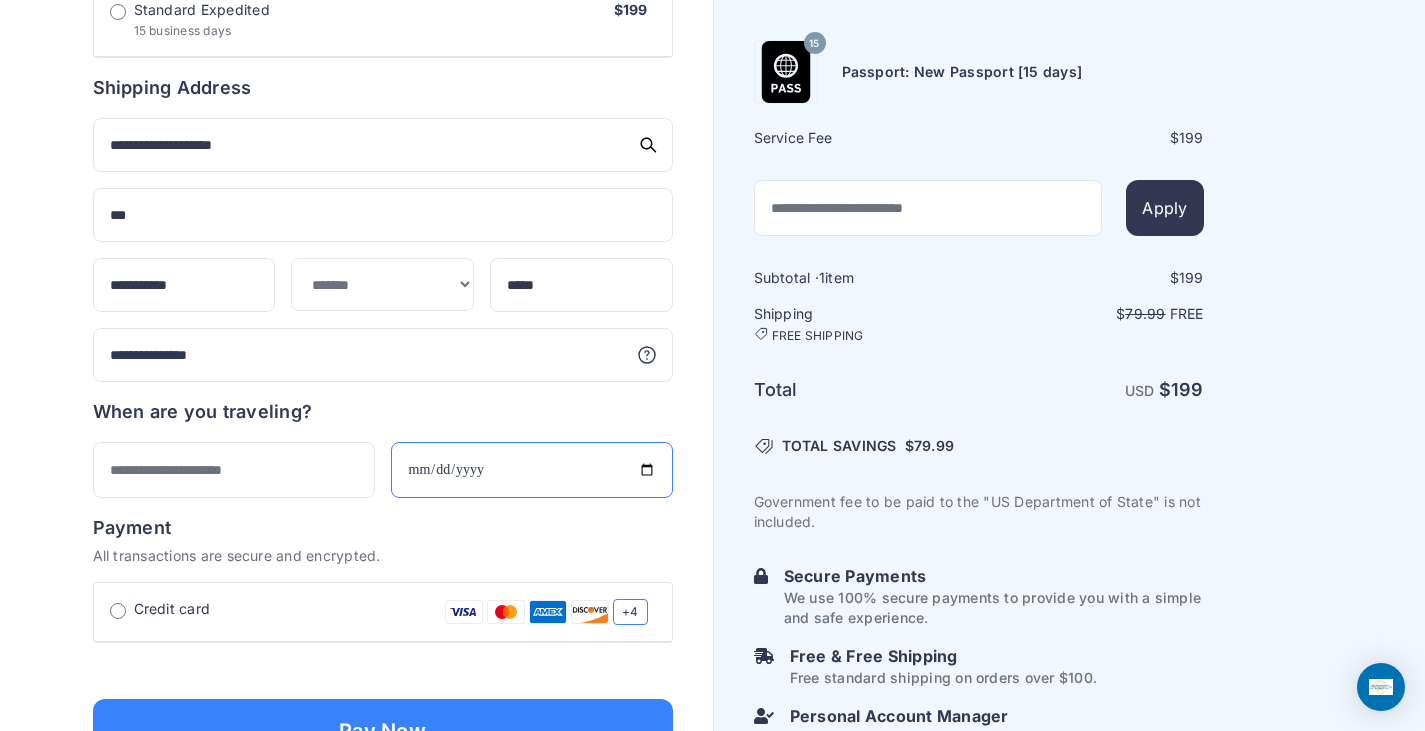 click on "**********" at bounding box center [532, 470] 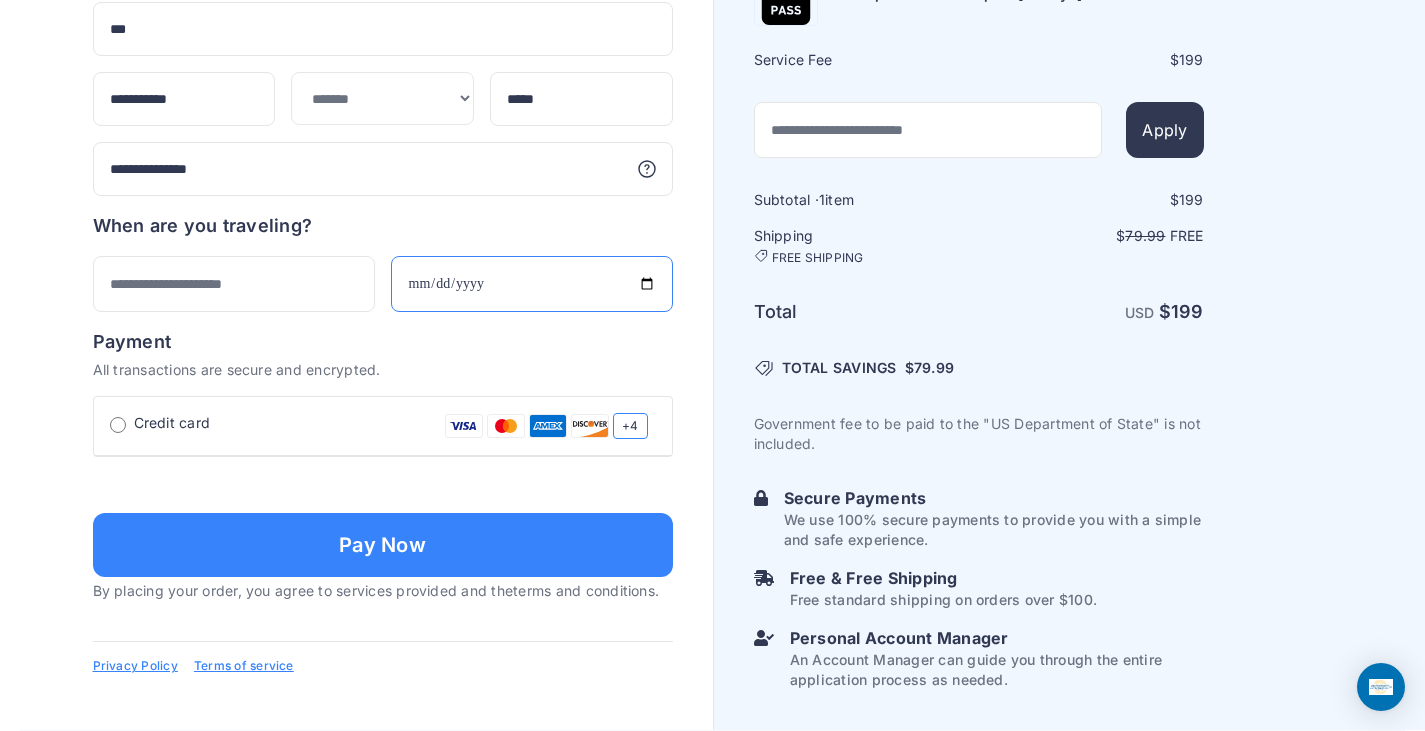 scroll, scrollTop: 1300, scrollLeft: 0, axis: vertical 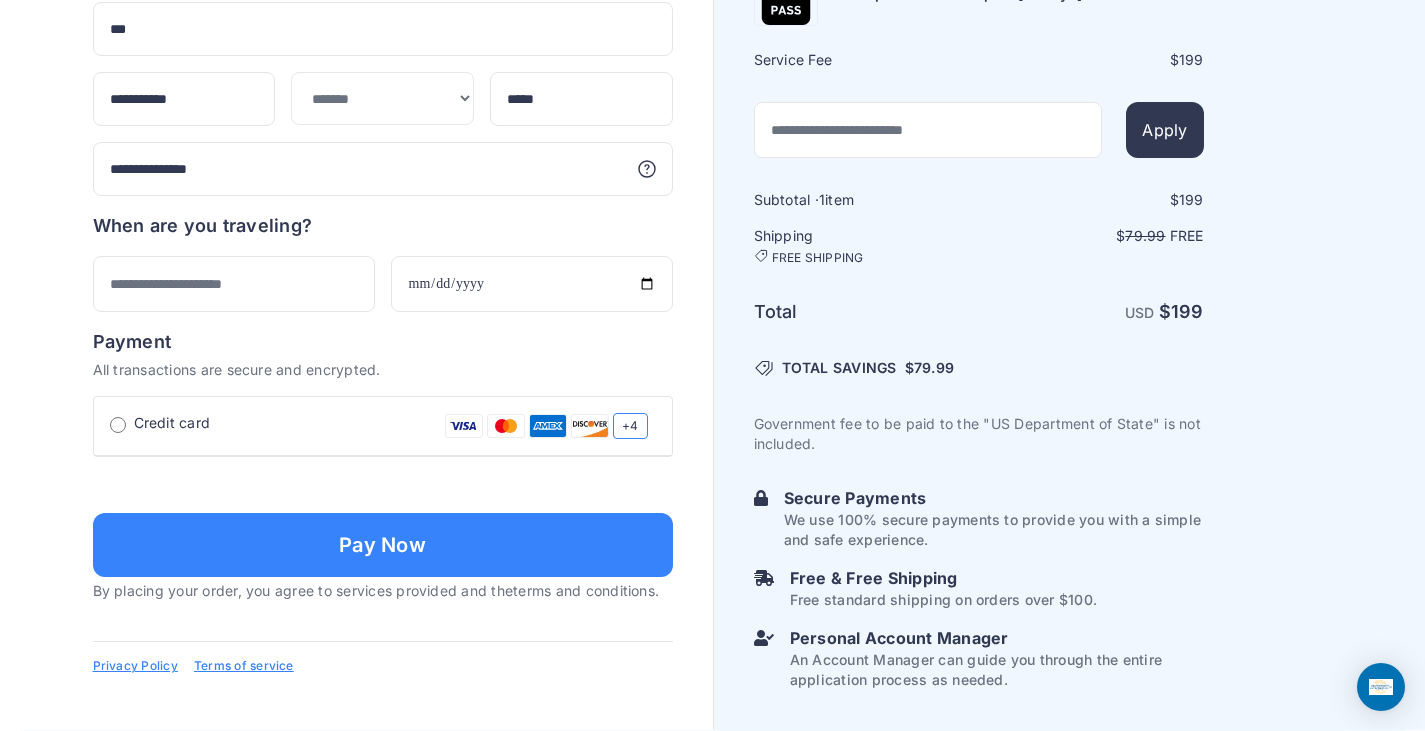 click at bounding box center [548, 426] 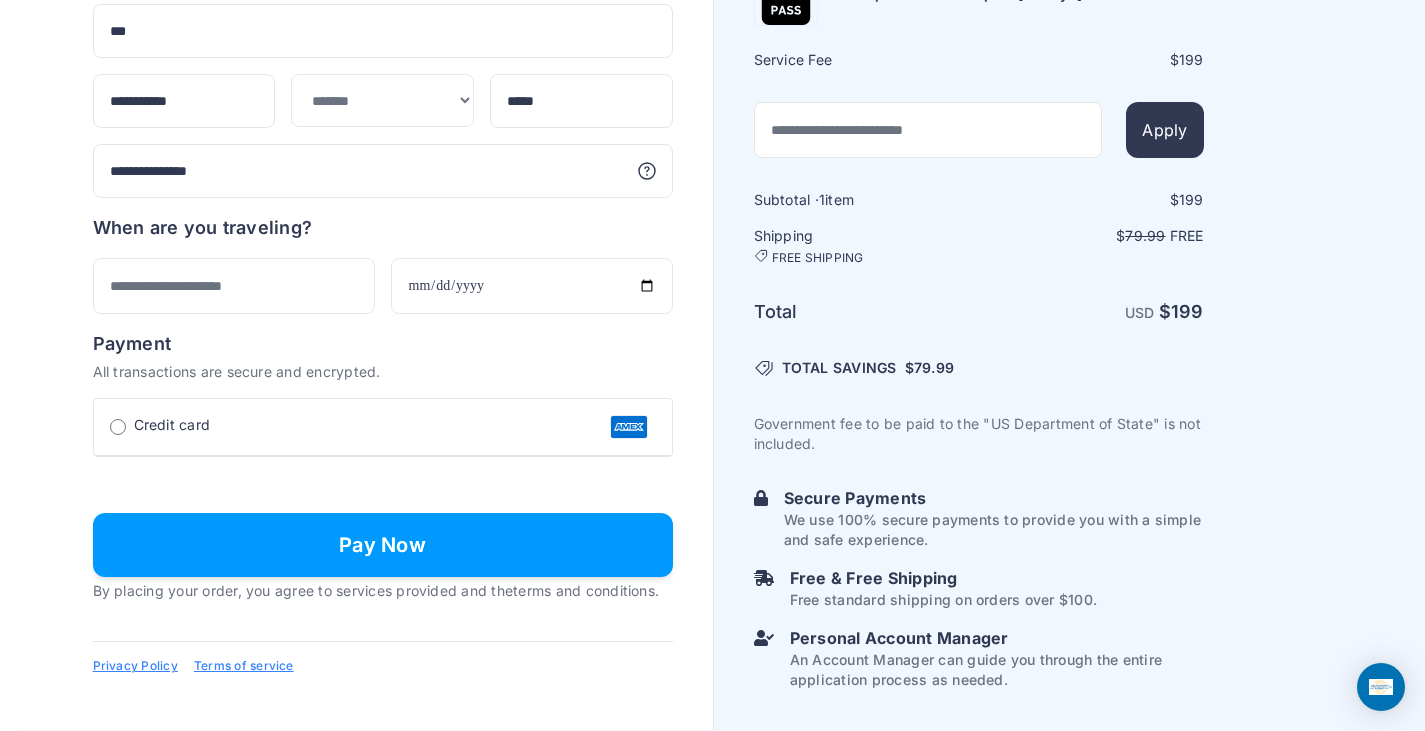 scroll, scrollTop: 1477, scrollLeft: 0, axis: vertical 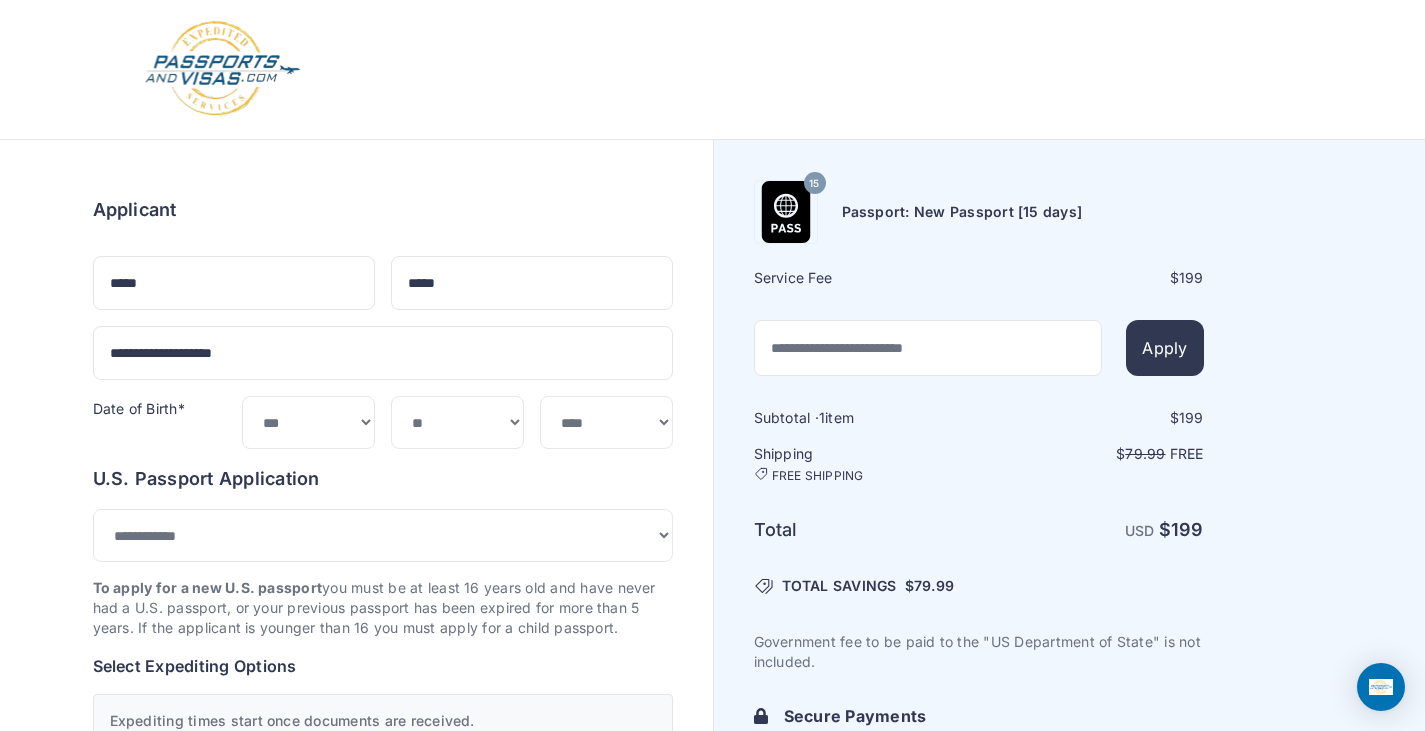 click at bounding box center (713, 69) 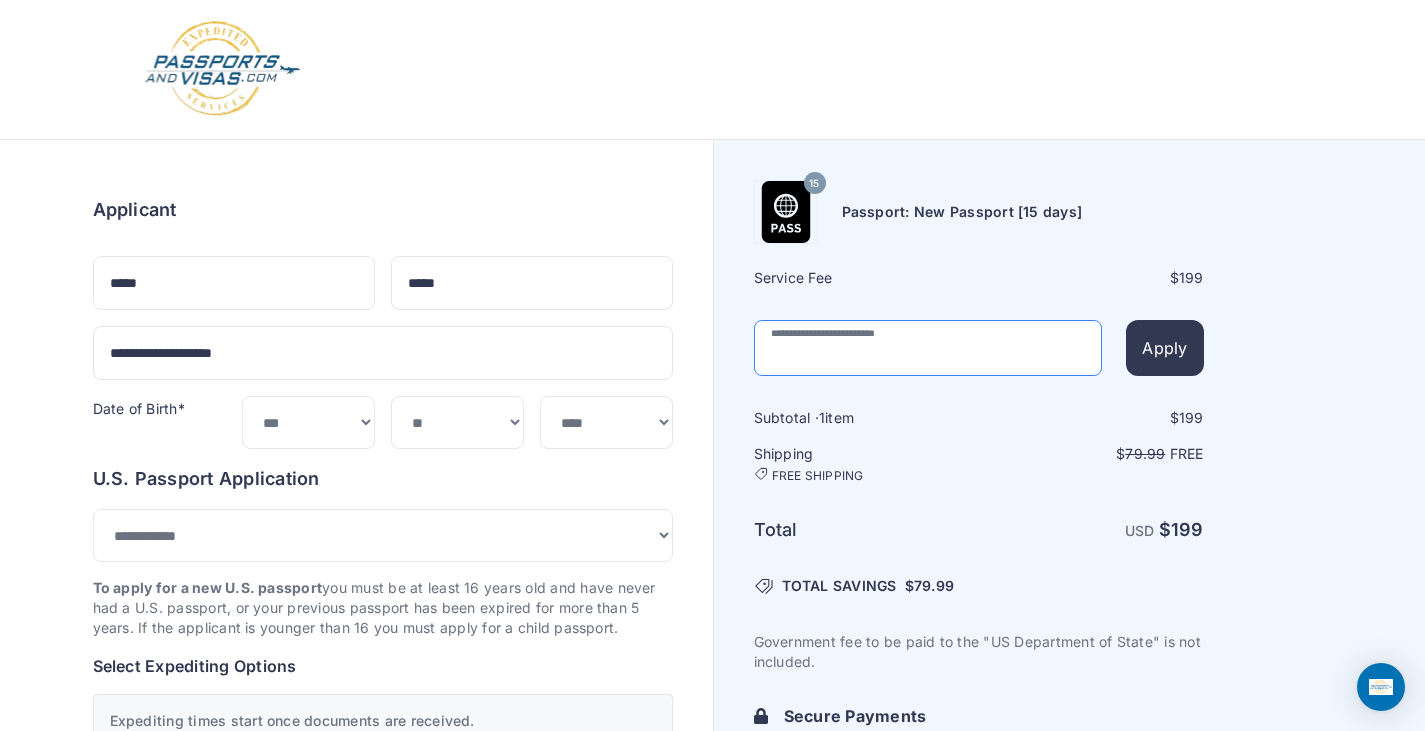 click at bounding box center [928, 348] 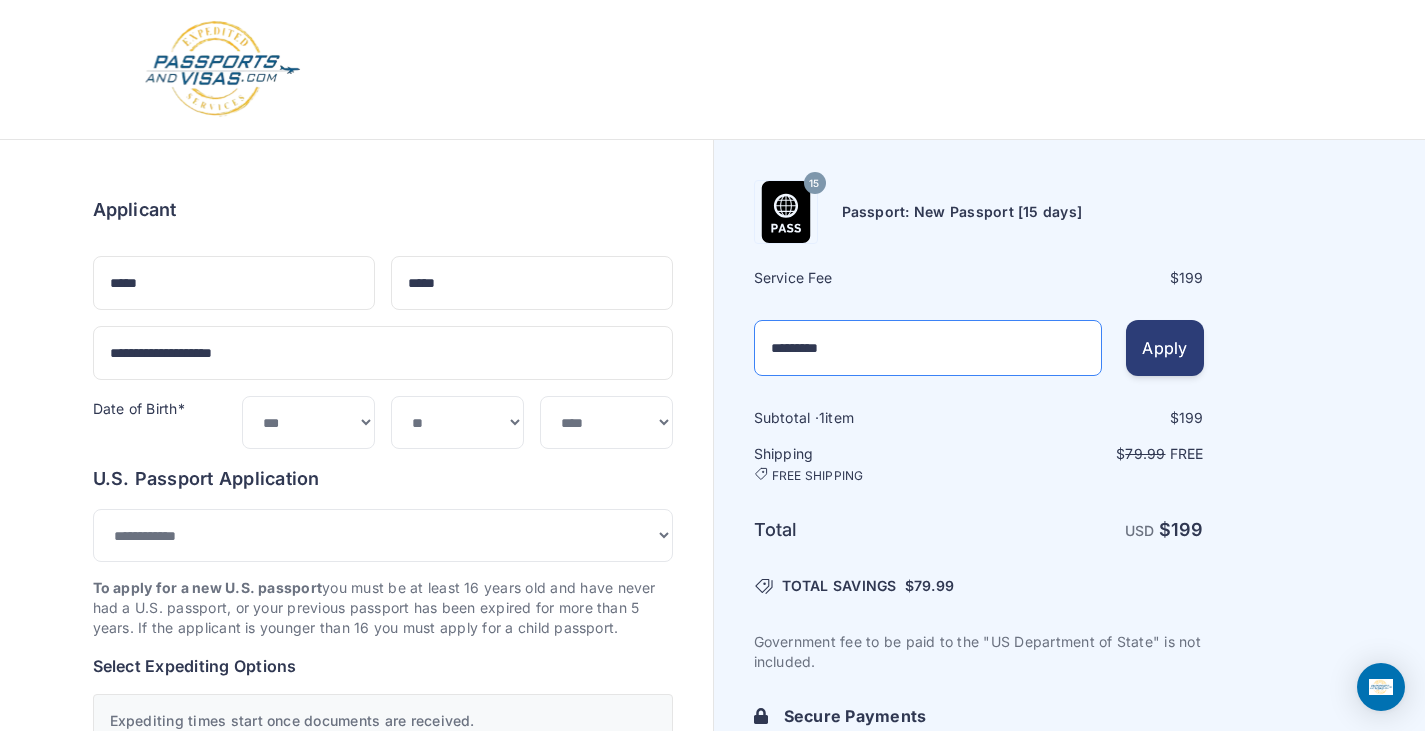 type on "*********" 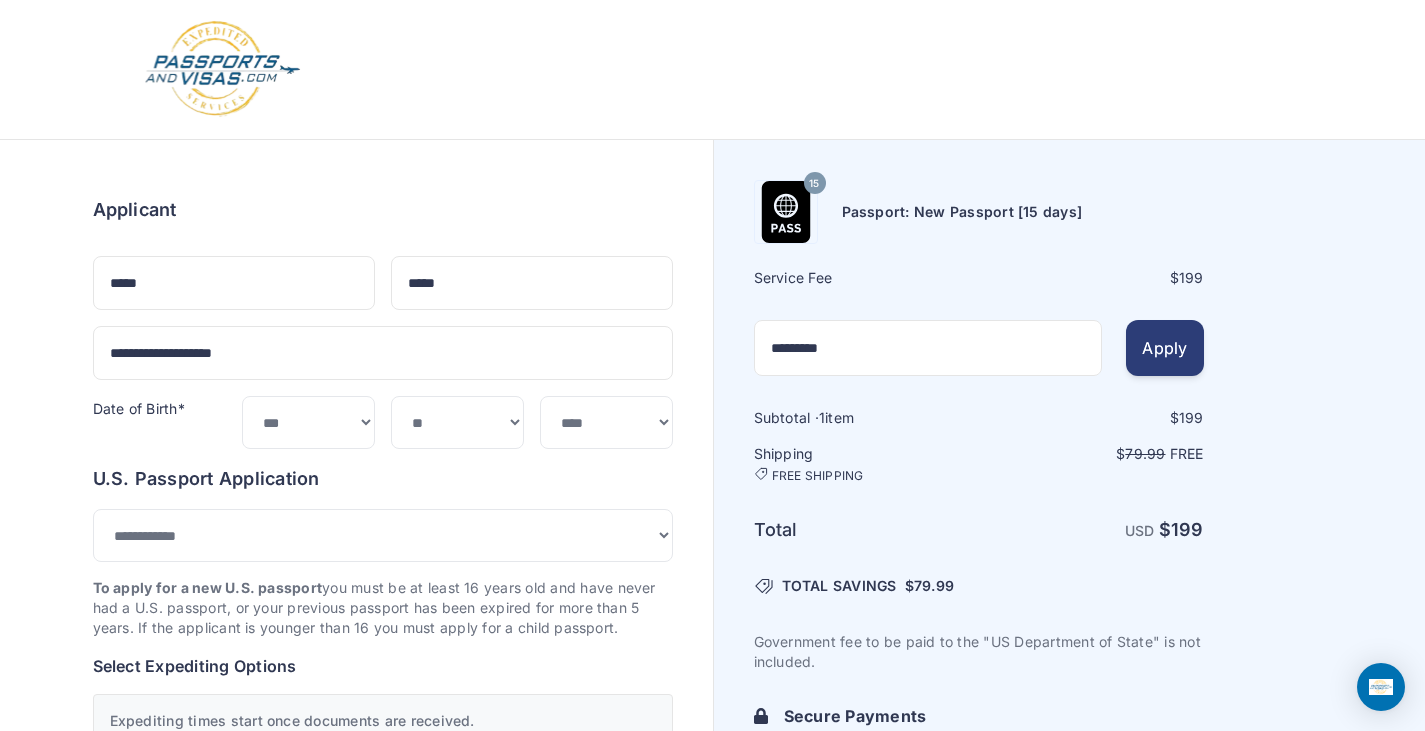 click on "Apply" at bounding box center [1164, 348] 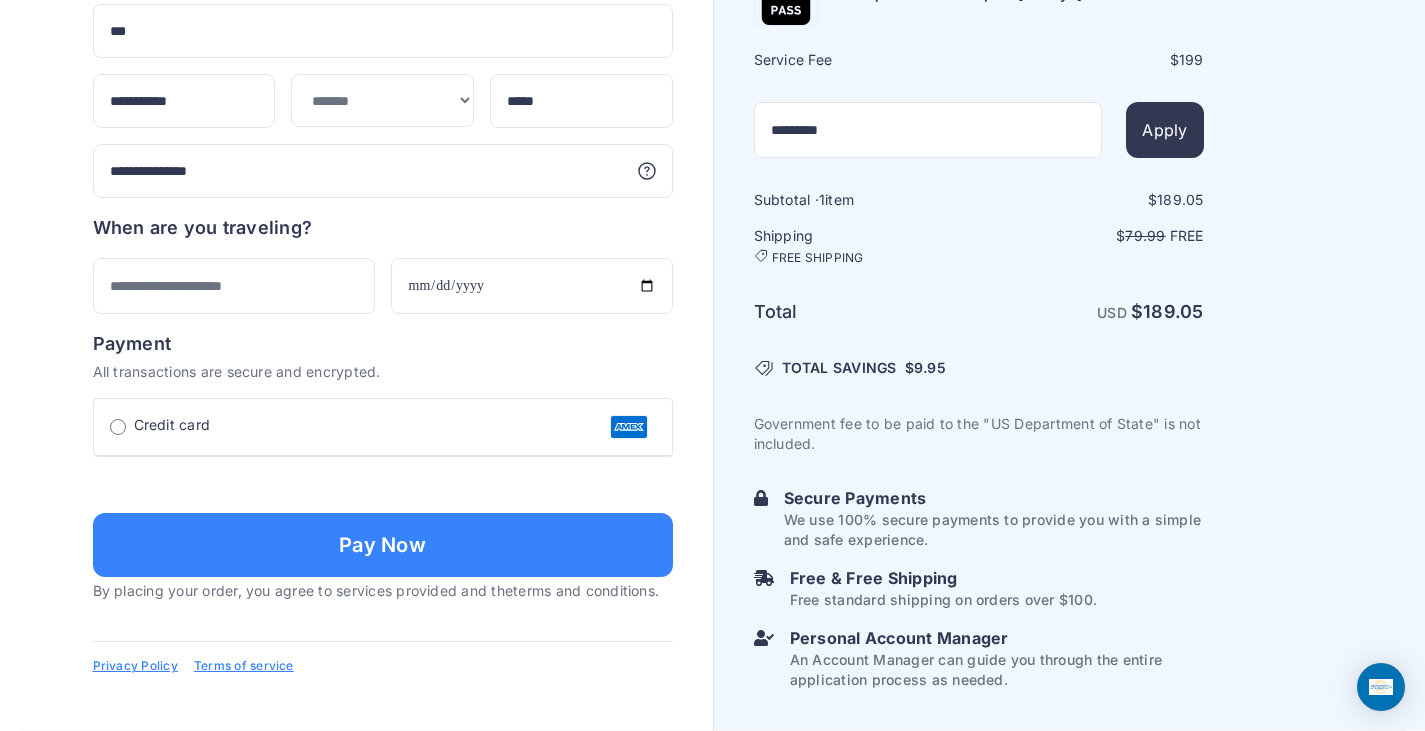 scroll, scrollTop: 1477, scrollLeft: 0, axis: vertical 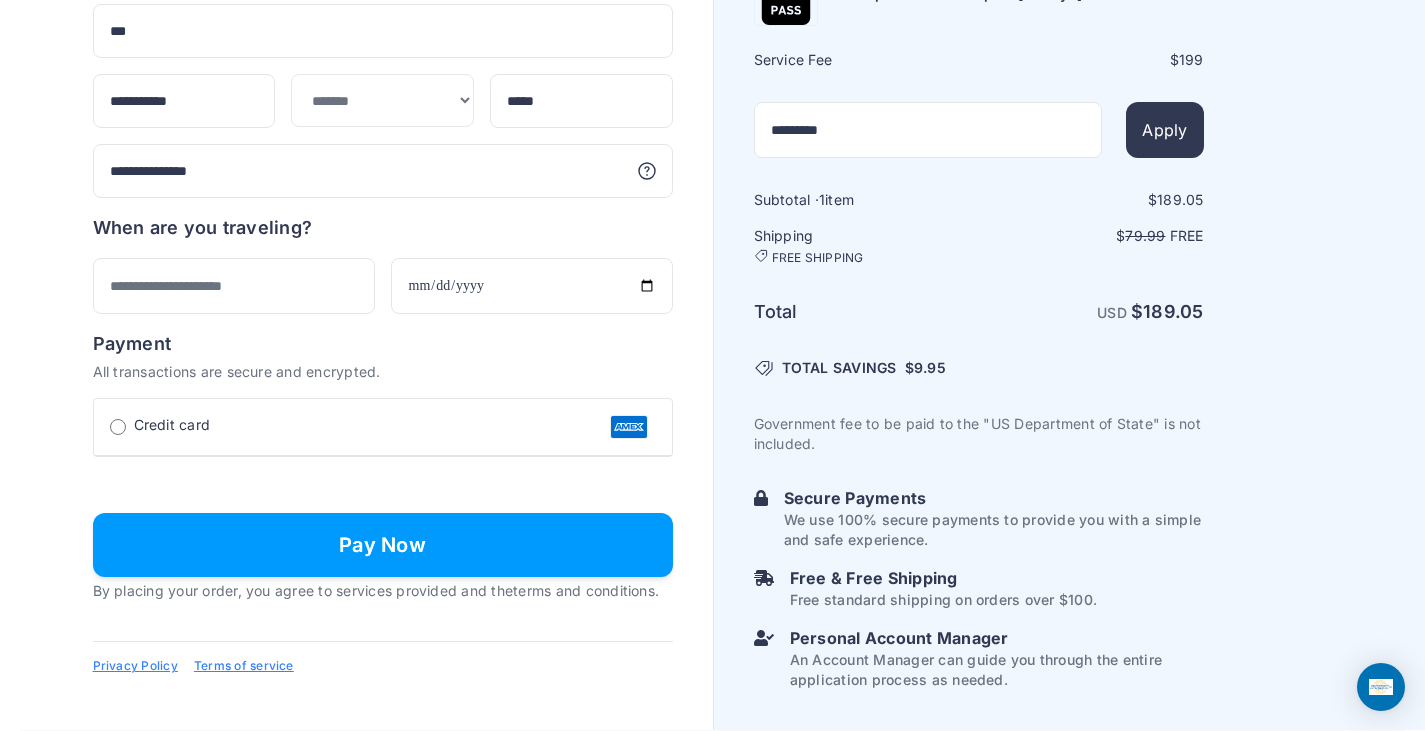 click on "Pay Now" at bounding box center [383, 545] 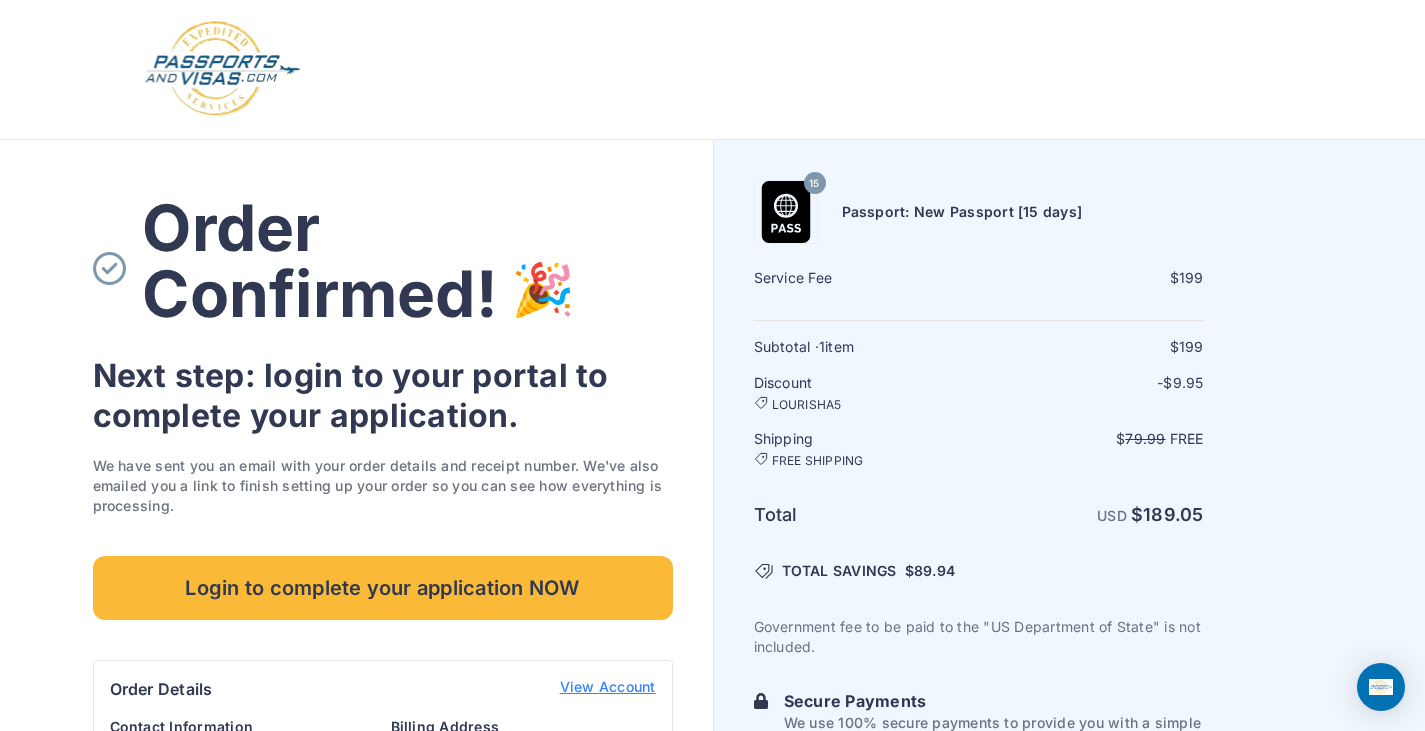 scroll, scrollTop: 0, scrollLeft: 0, axis: both 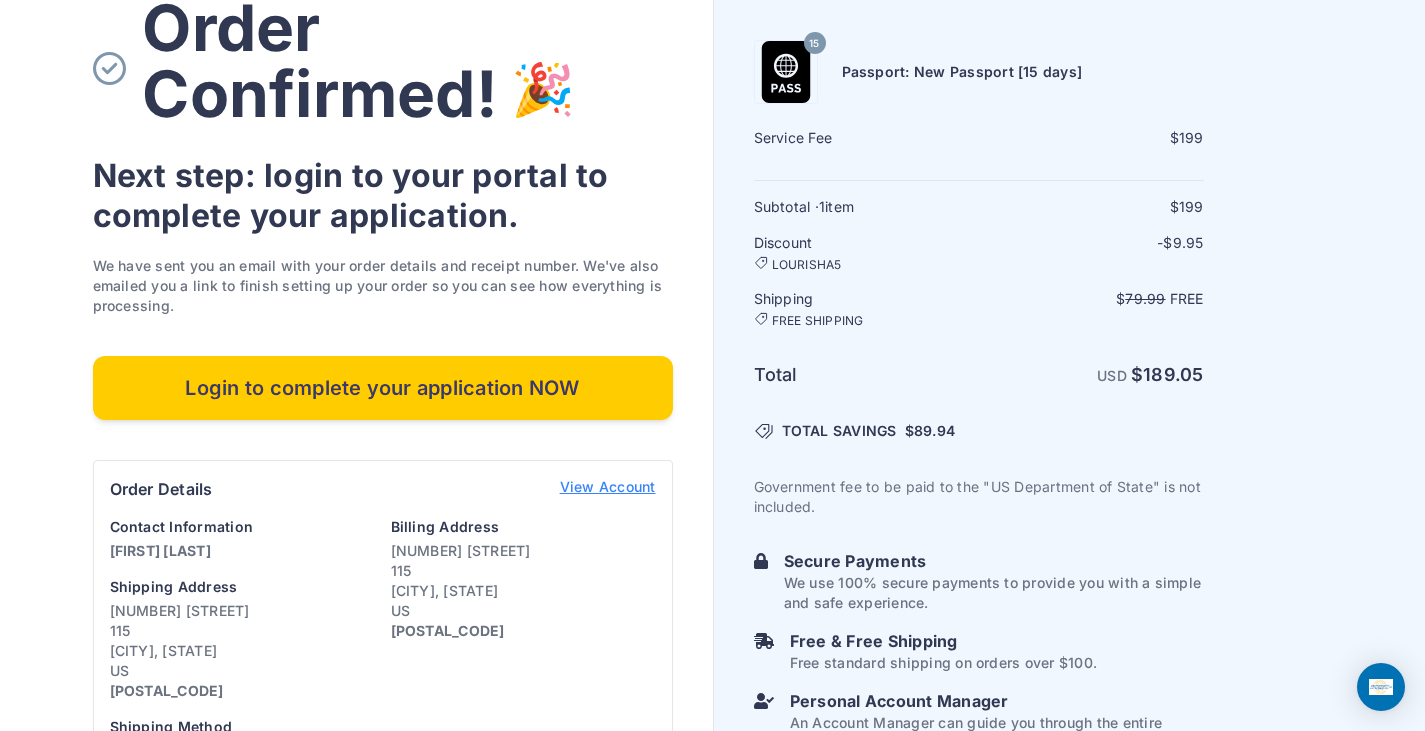click on "Login to complete your application NOW" at bounding box center [383, 388] 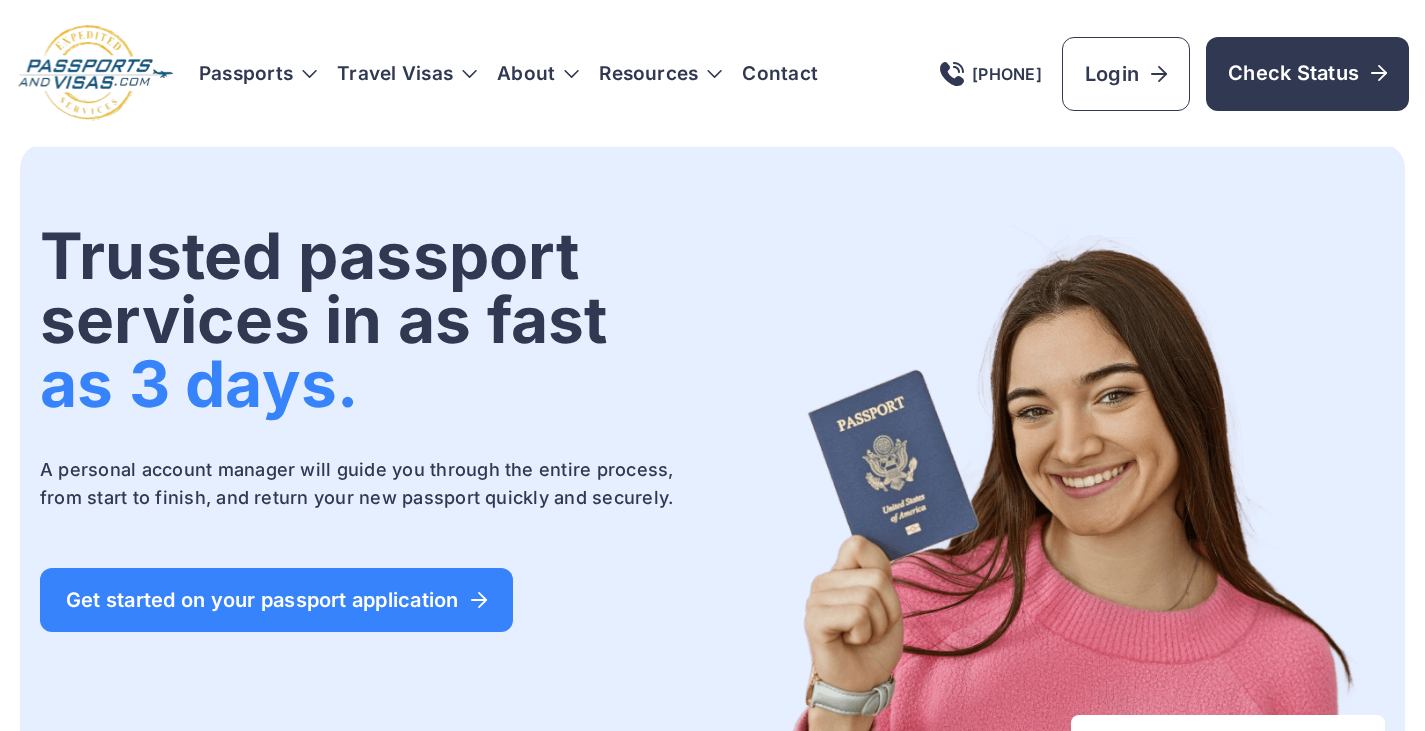 scroll, scrollTop: 0, scrollLeft: 0, axis: both 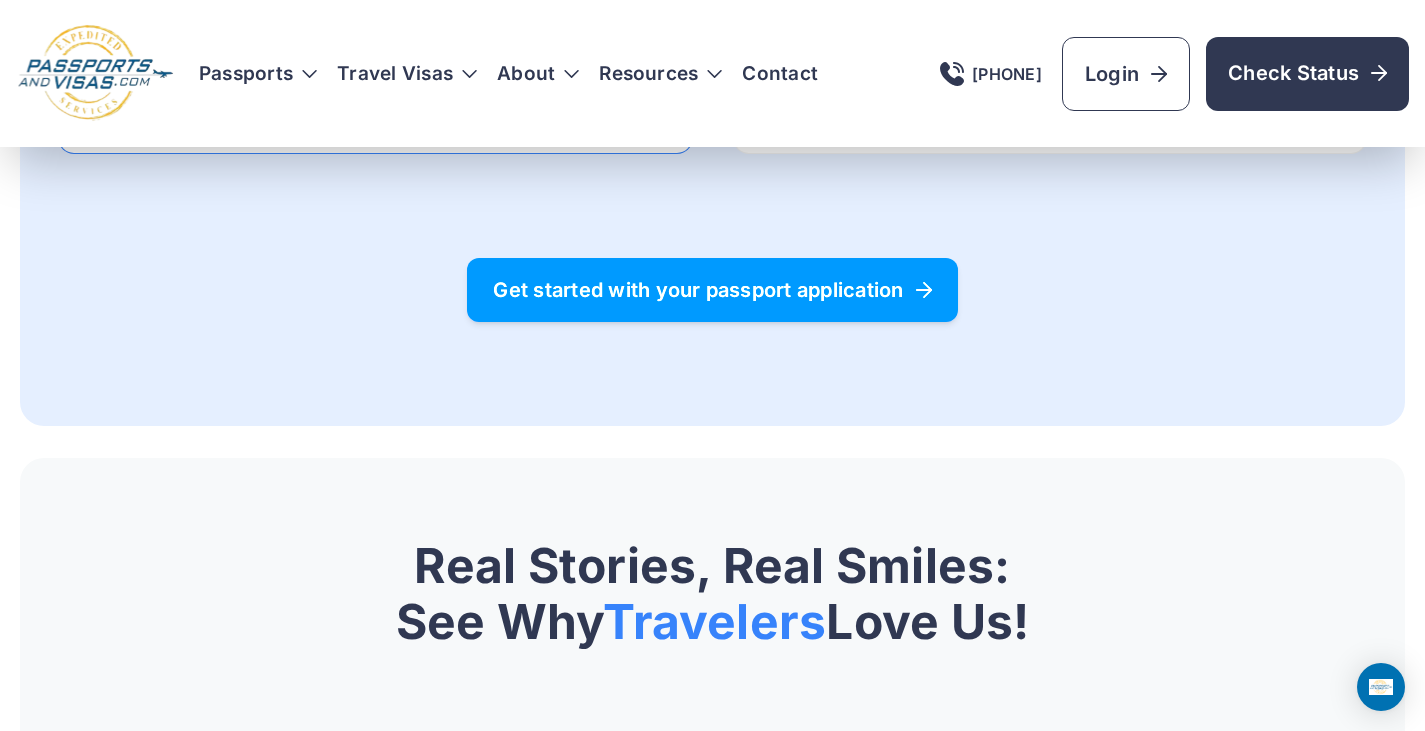 click on "Get started with your passport application" at bounding box center [712, 290] 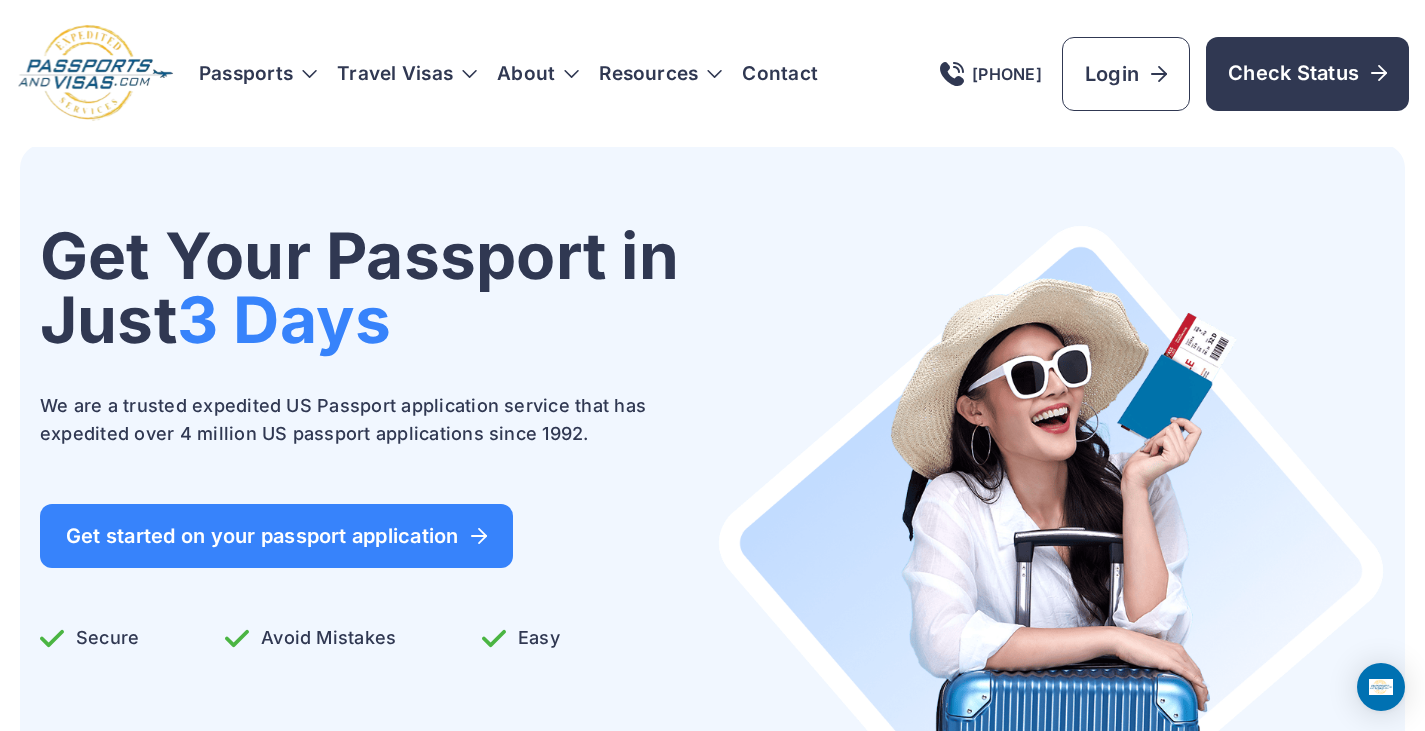 scroll, scrollTop: 0, scrollLeft: 0, axis: both 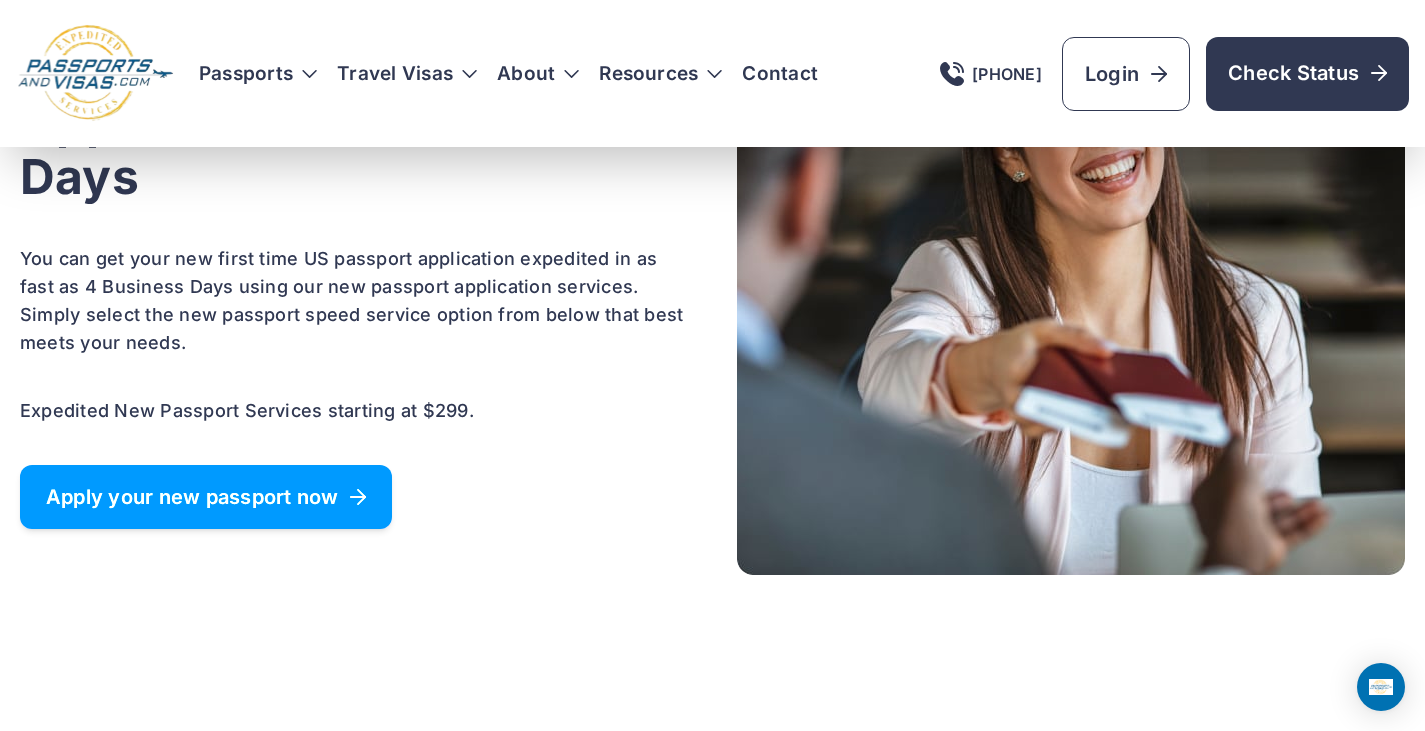 click on "Apply your new passport now" at bounding box center [206, 497] 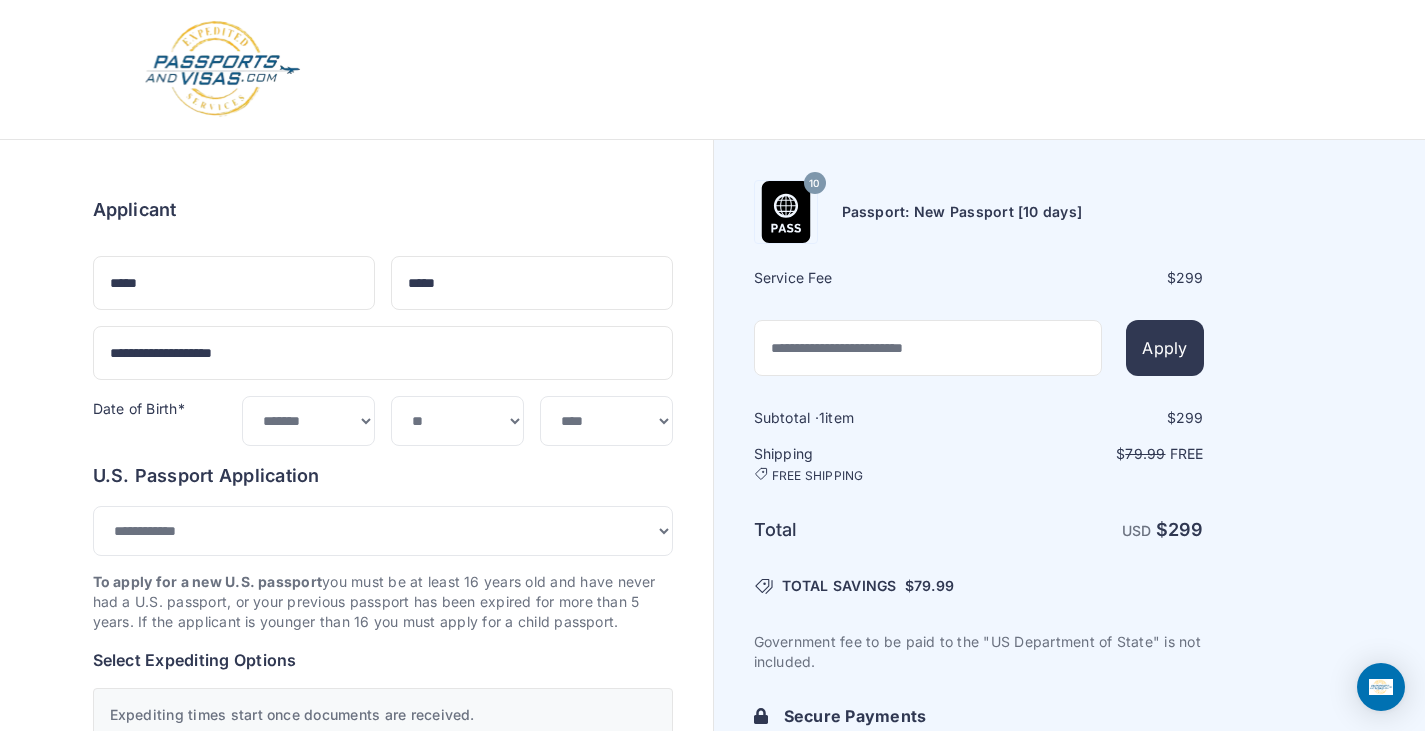 select on "*" 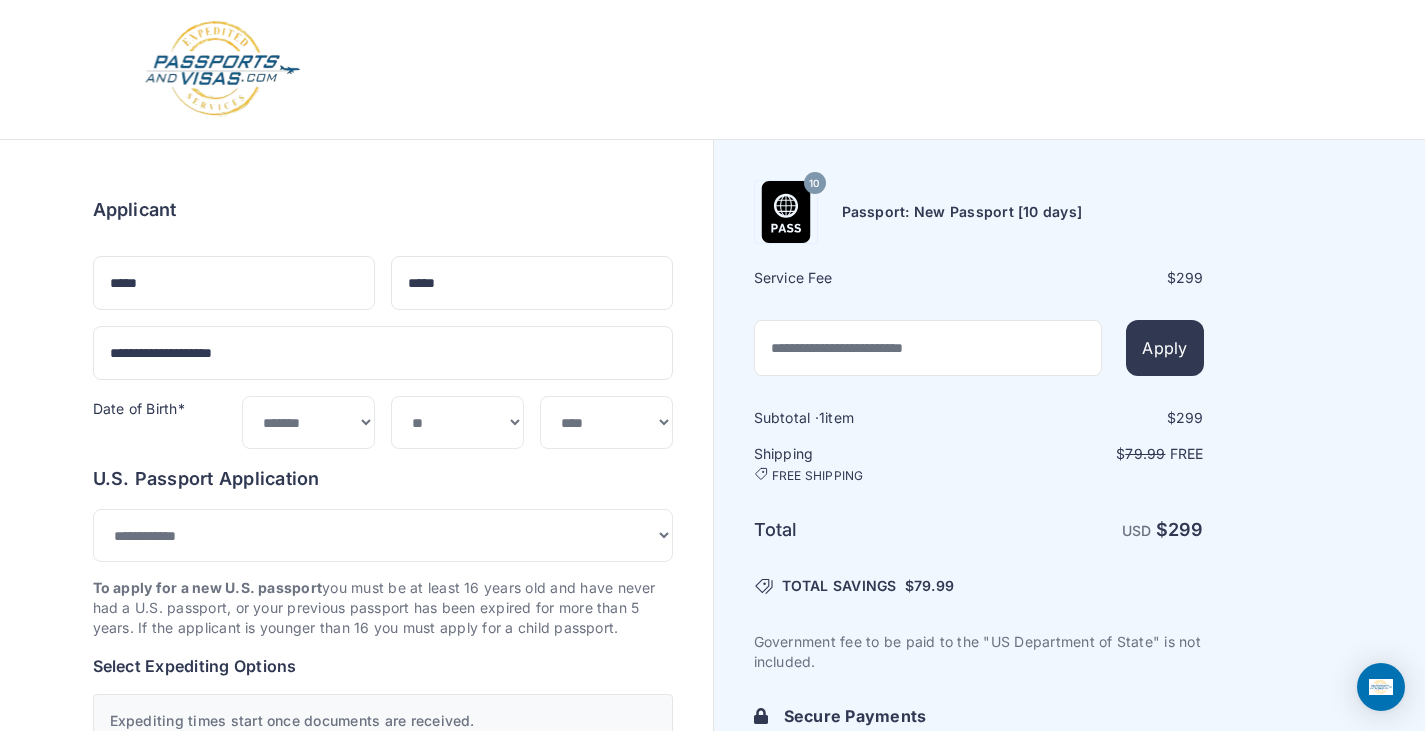 scroll, scrollTop: 0, scrollLeft: 0, axis: both 